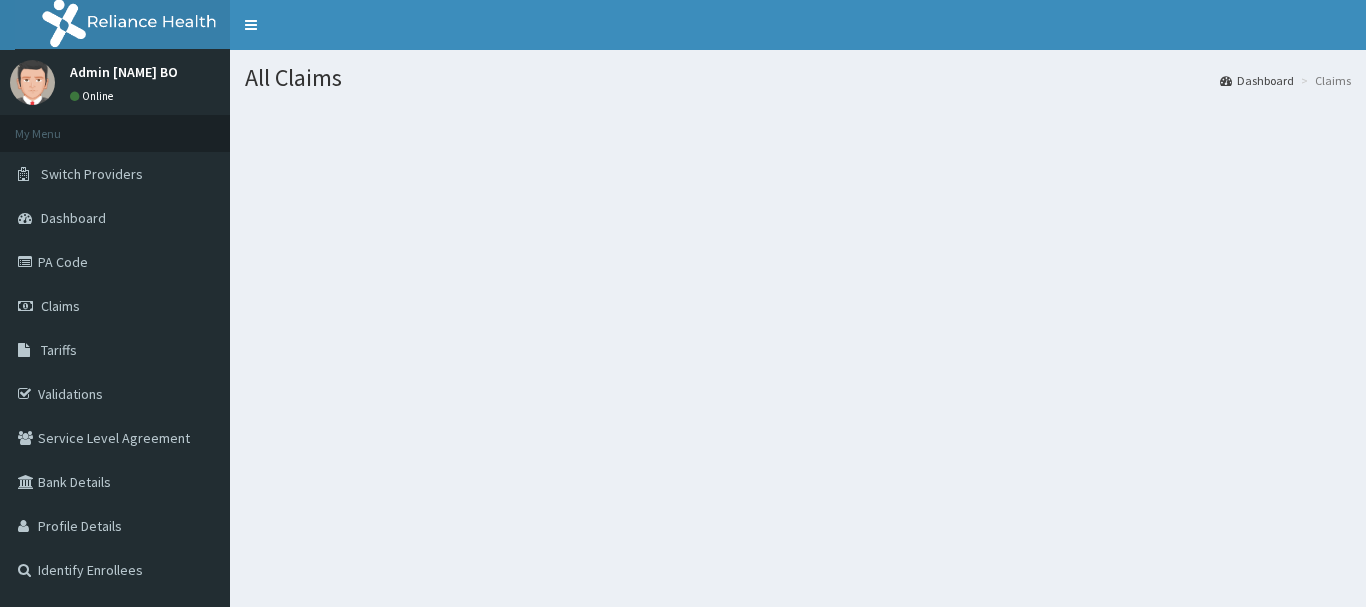 scroll, scrollTop: 0, scrollLeft: 0, axis: both 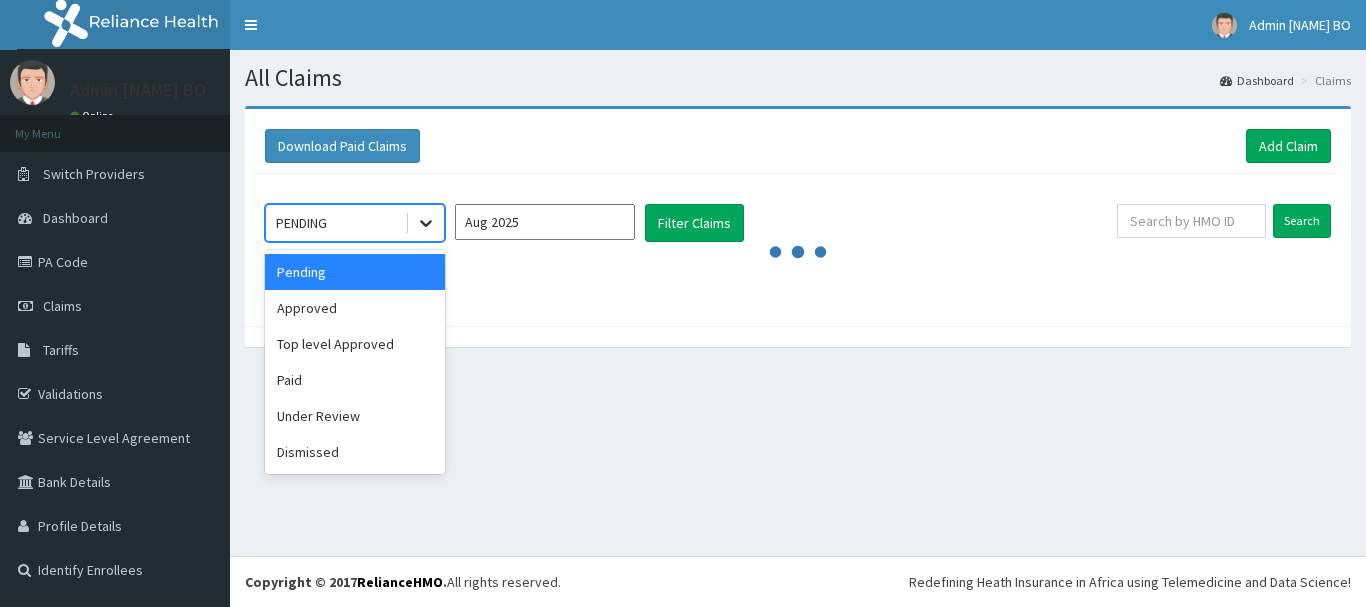 click 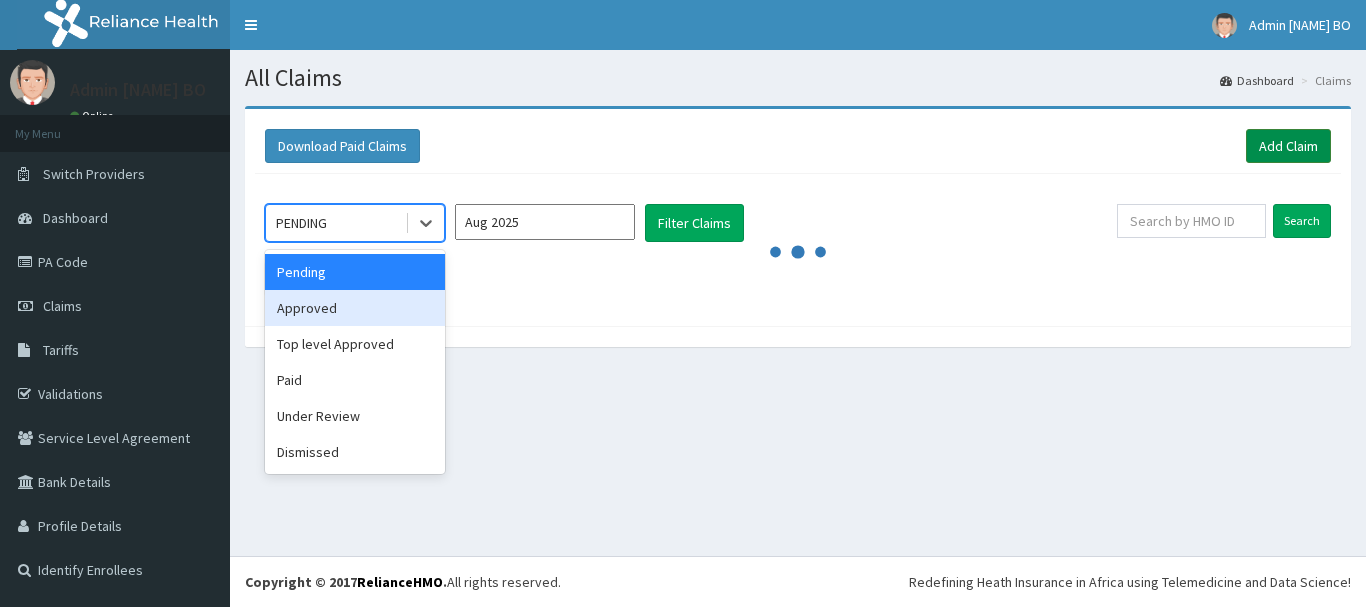 click on "Add Claim" at bounding box center [1288, 146] 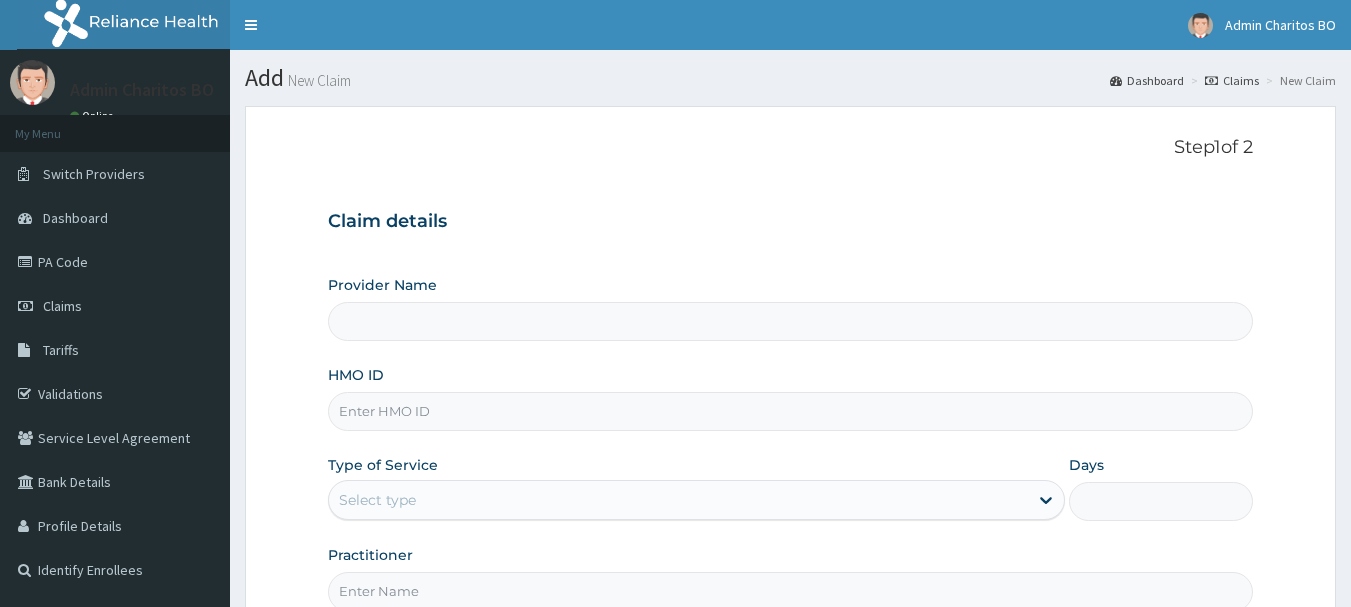 scroll, scrollTop: 0, scrollLeft: 0, axis: both 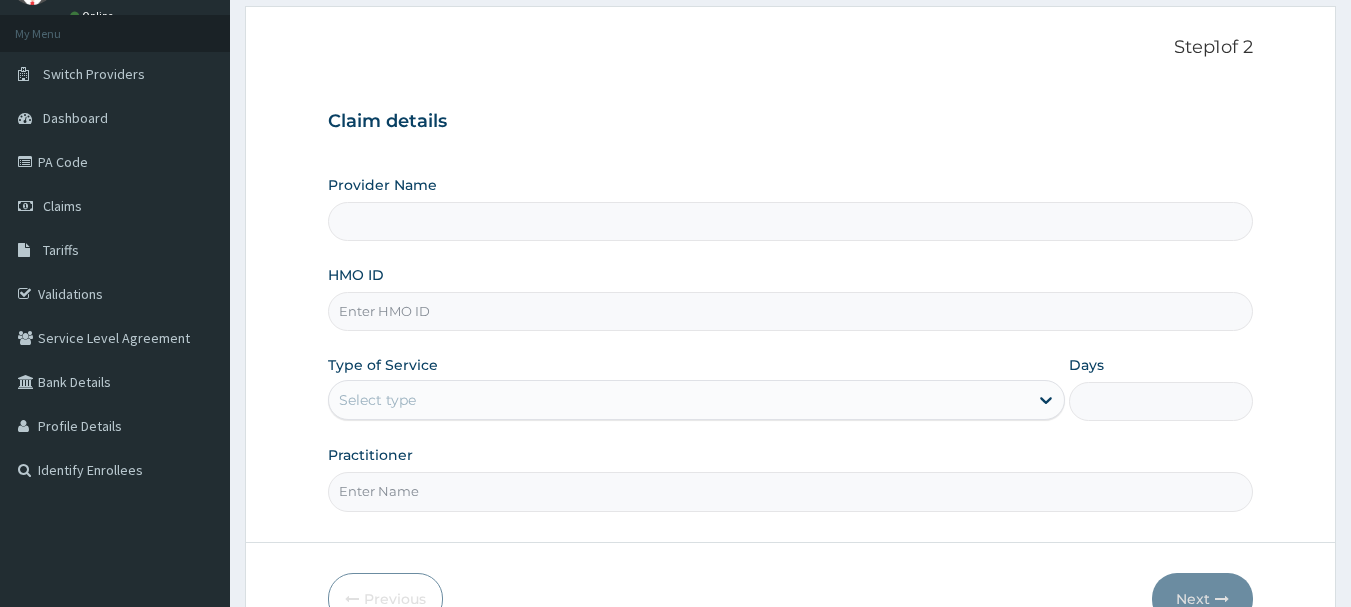 click on "HMO ID" at bounding box center [791, 311] 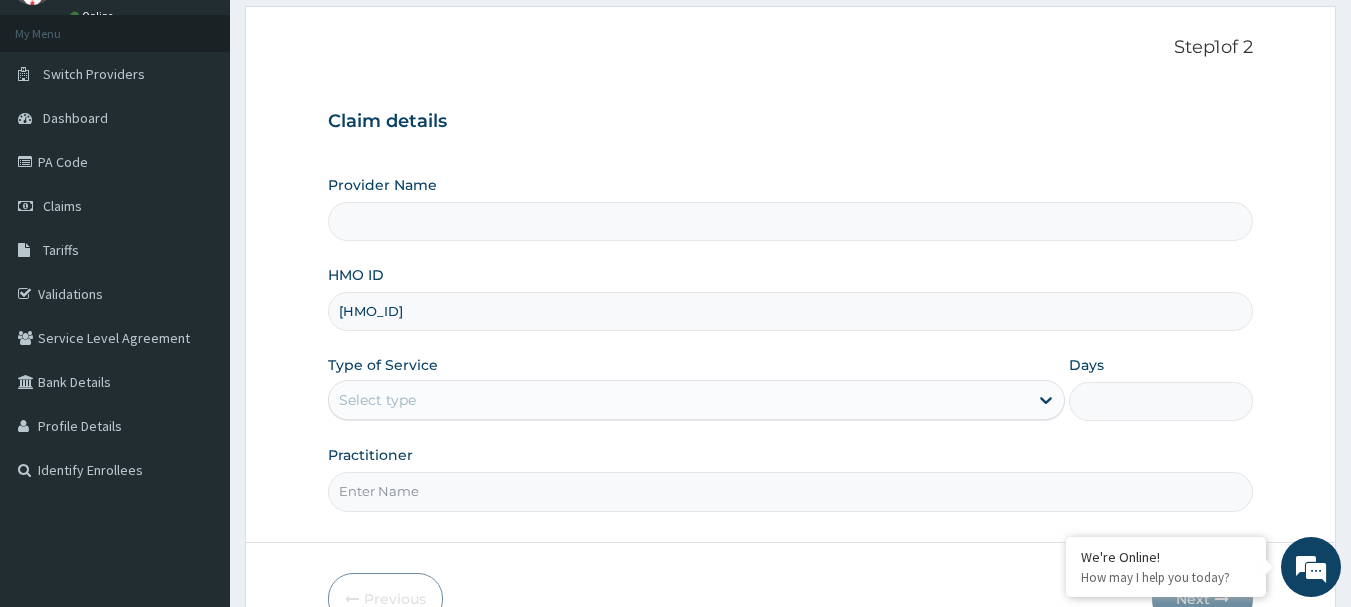 click on "10006/A" at bounding box center [791, 311] 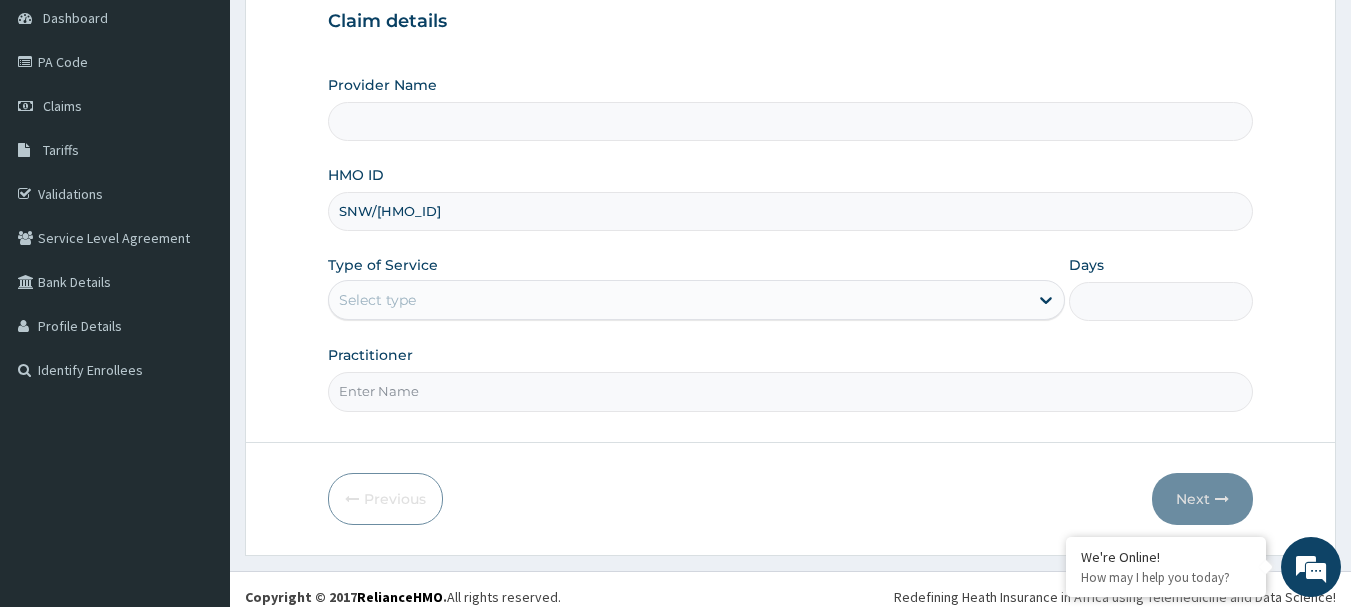 scroll, scrollTop: 215, scrollLeft: 0, axis: vertical 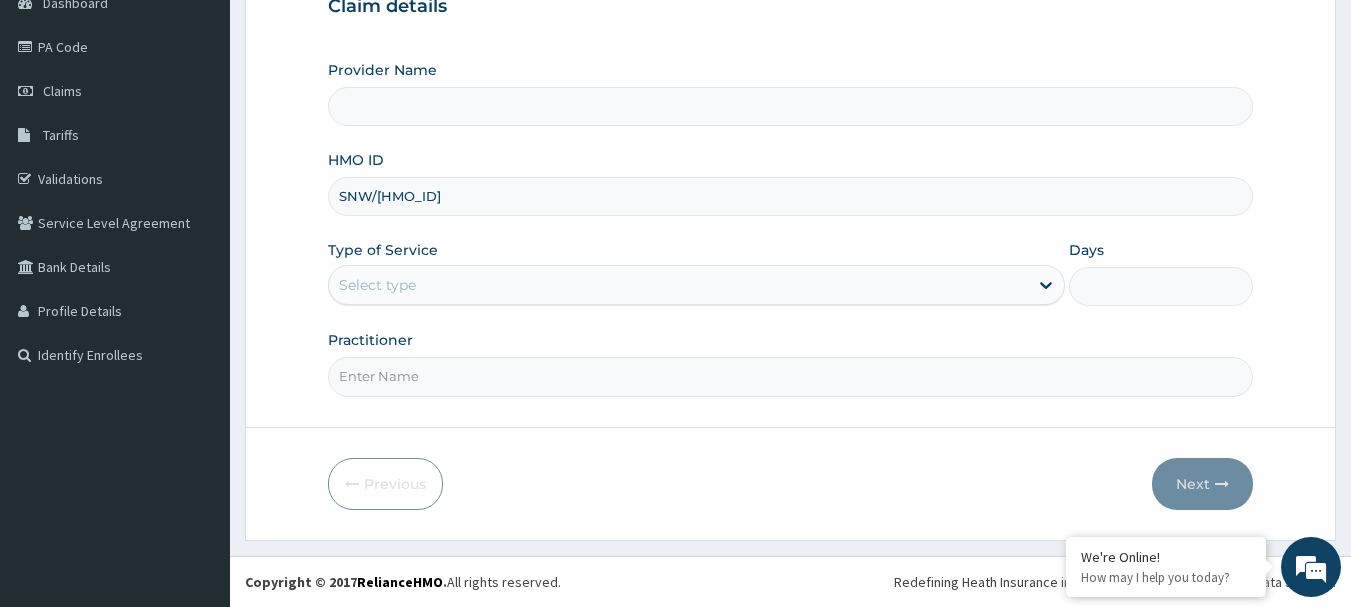 type on "SNW/10006/A" 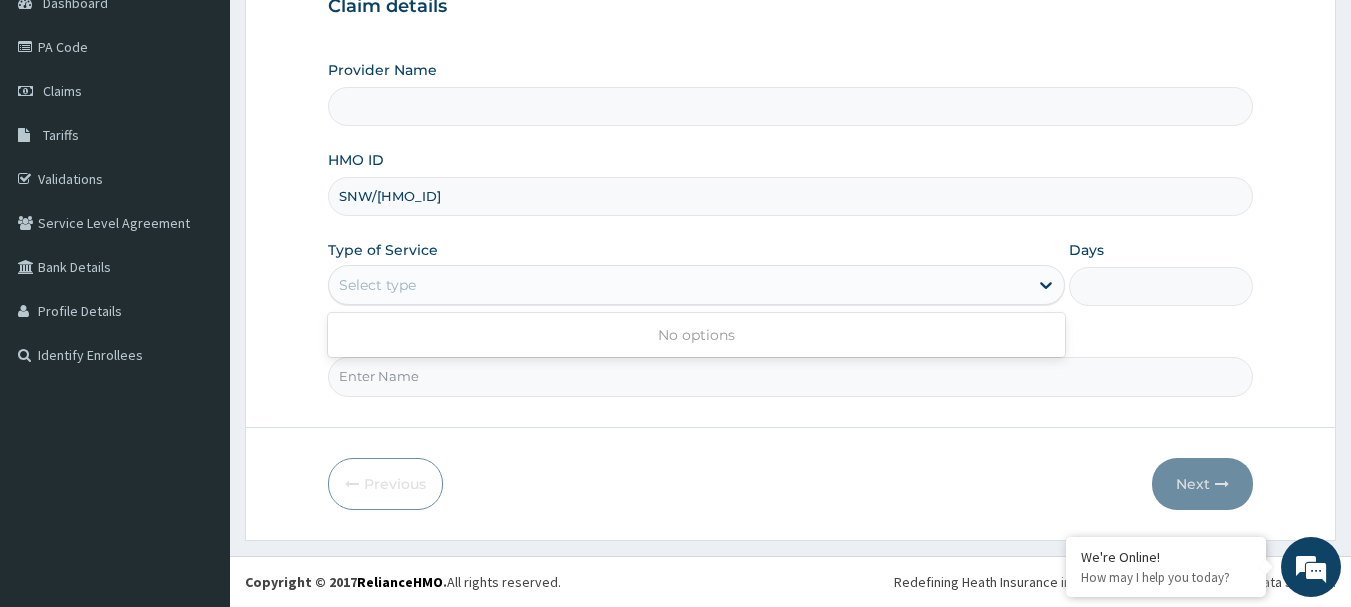 click on "Select type" at bounding box center (678, 285) 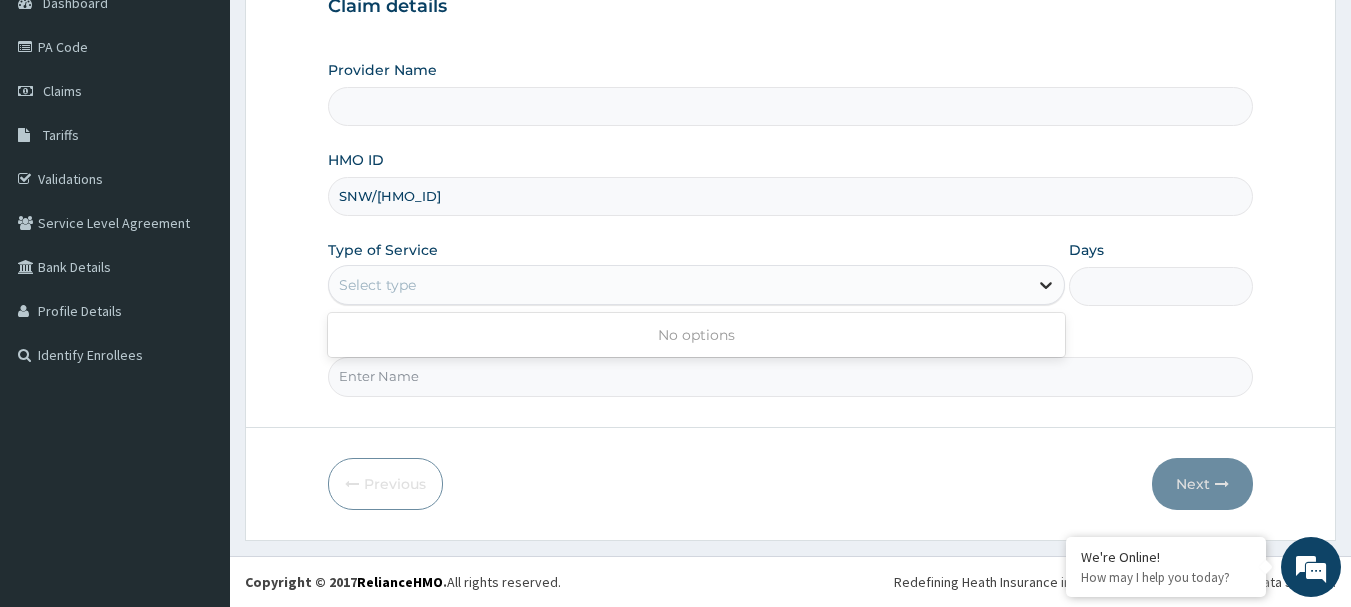 click 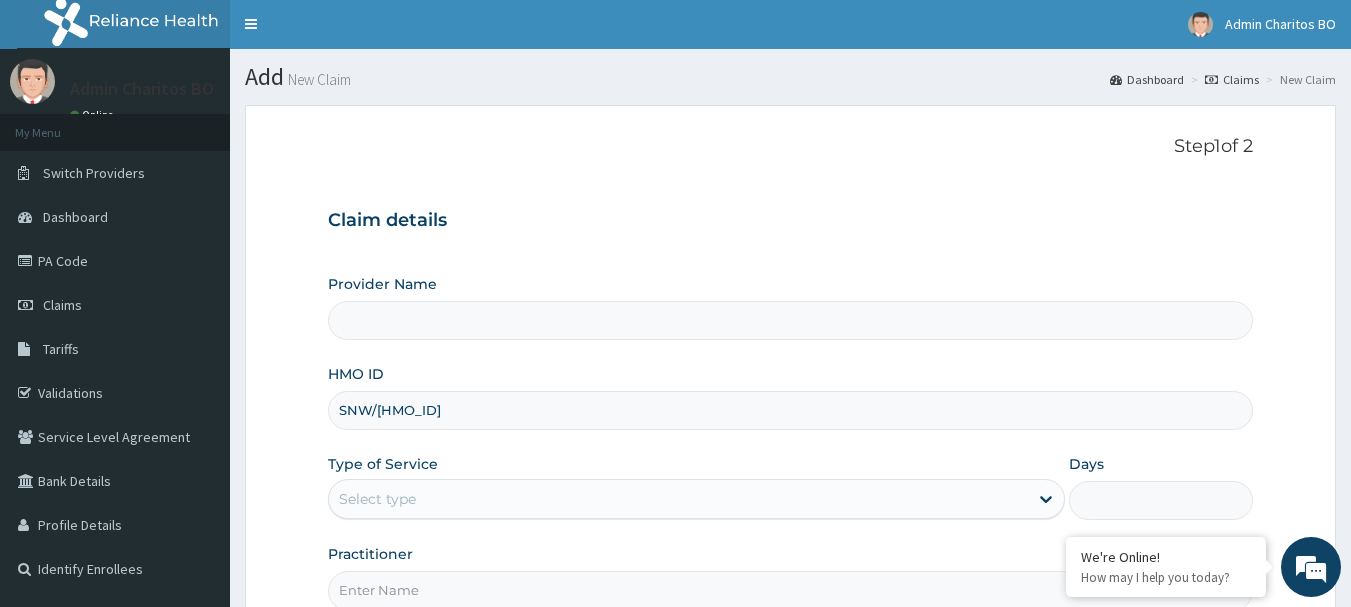 scroll, scrollTop: 0, scrollLeft: 0, axis: both 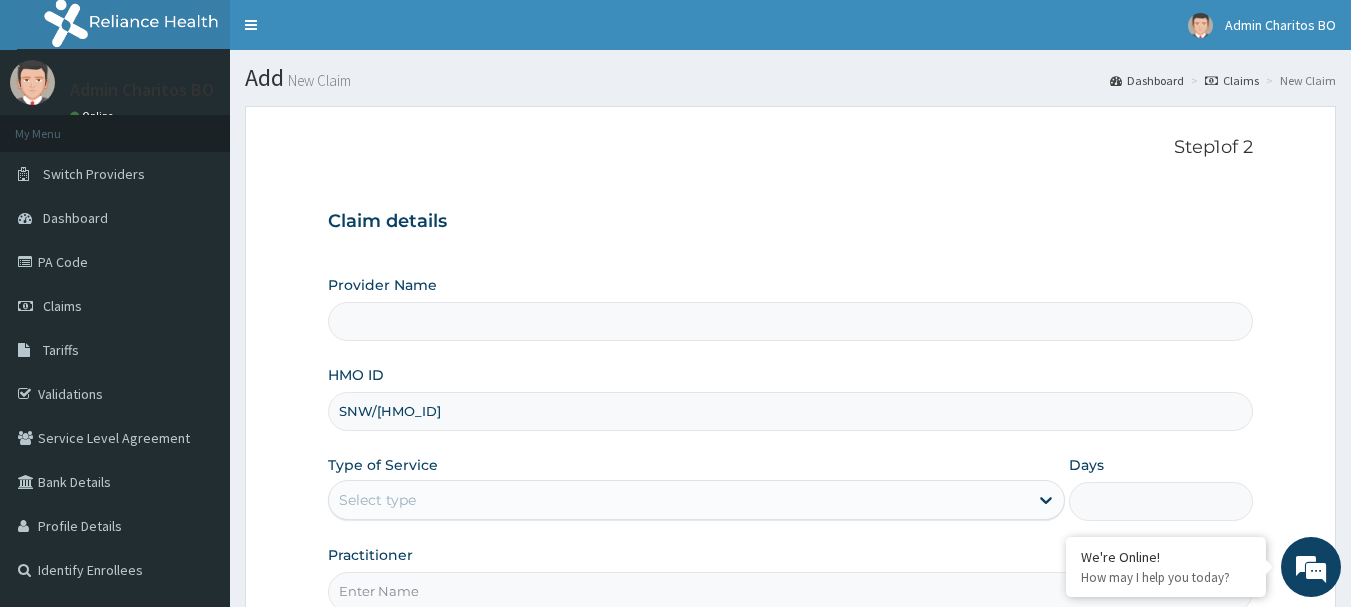 click on "Provider Name" at bounding box center (791, 321) 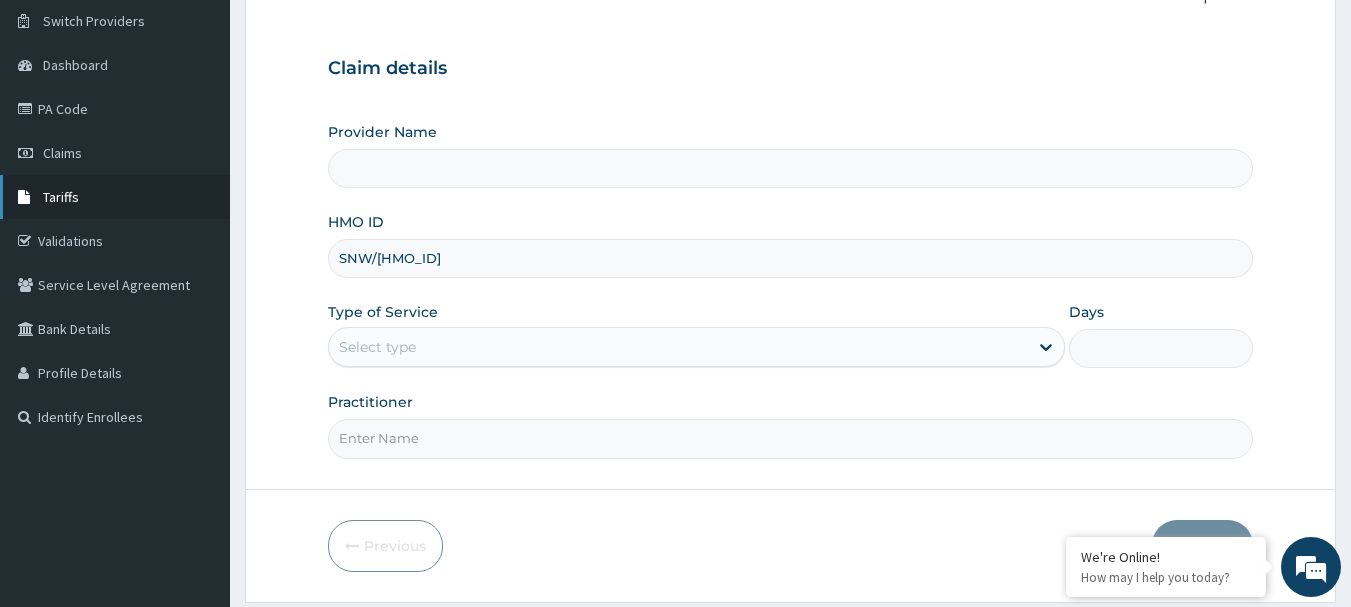 scroll, scrollTop: 200, scrollLeft: 0, axis: vertical 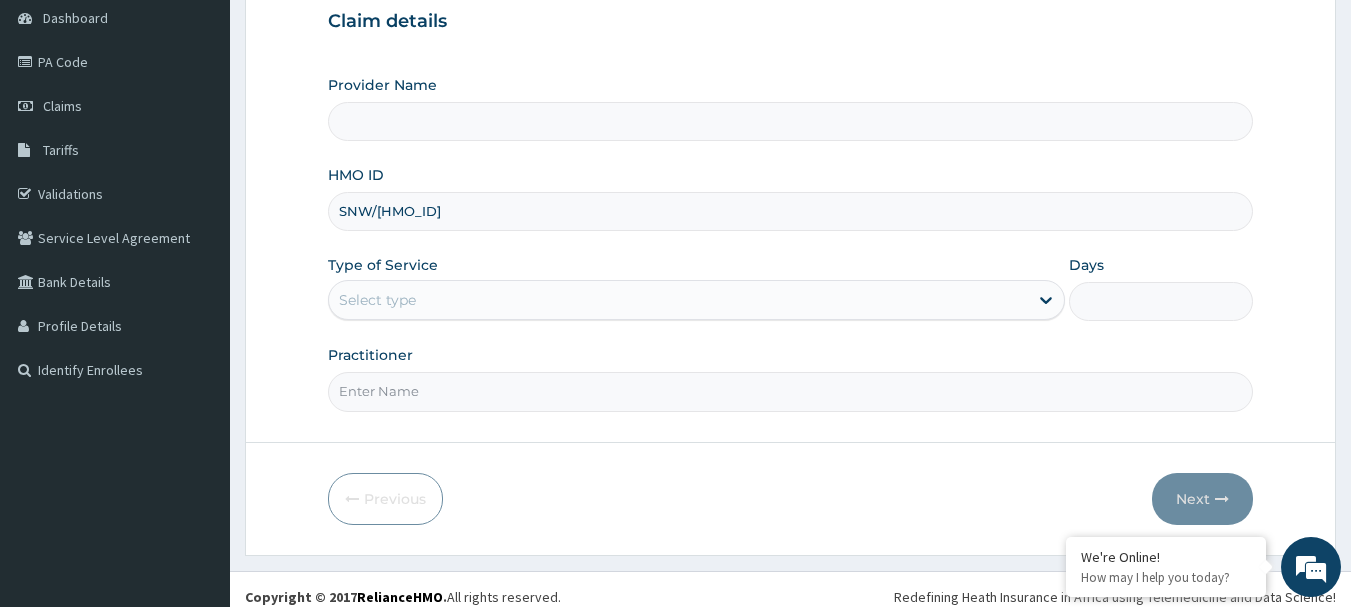 click on "Select type" at bounding box center [678, 300] 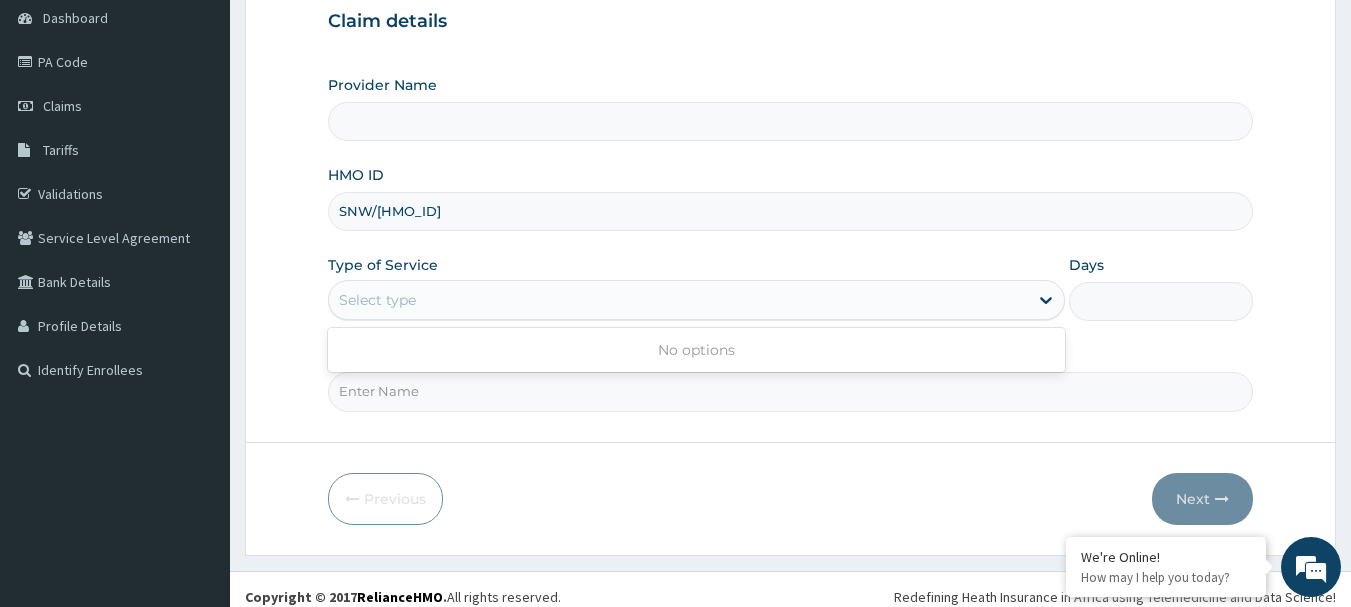 scroll, scrollTop: 0, scrollLeft: 0, axis: both 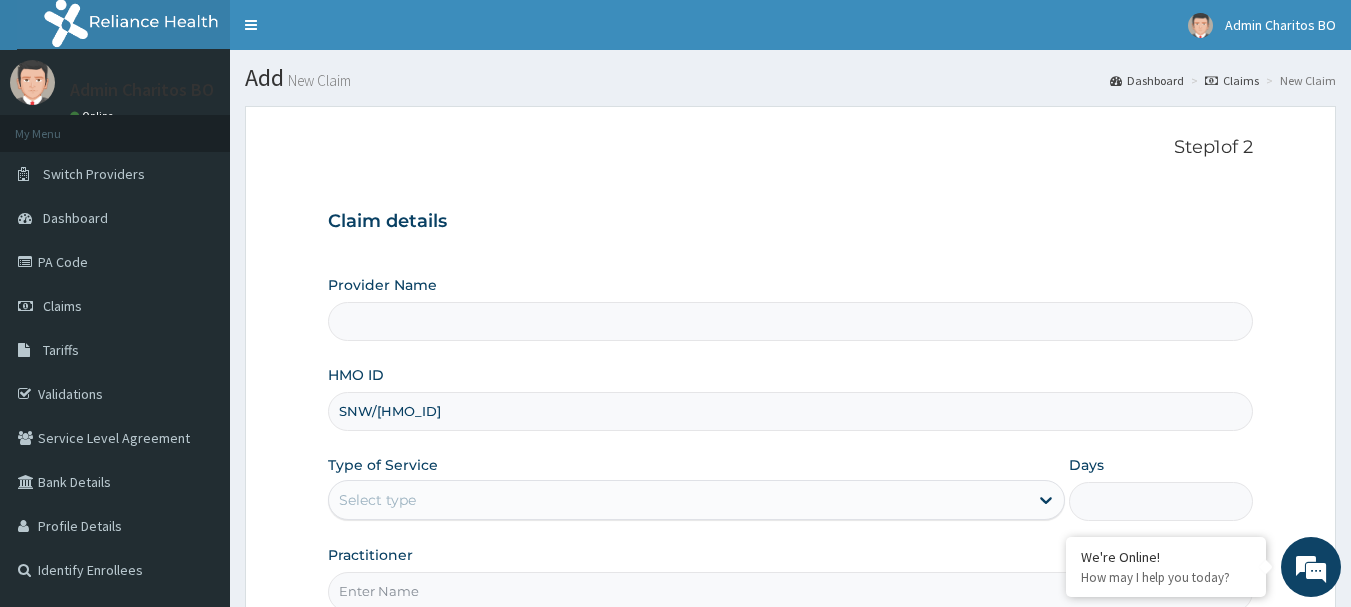 click on "Provider Name" at bounding box center [791, 321] 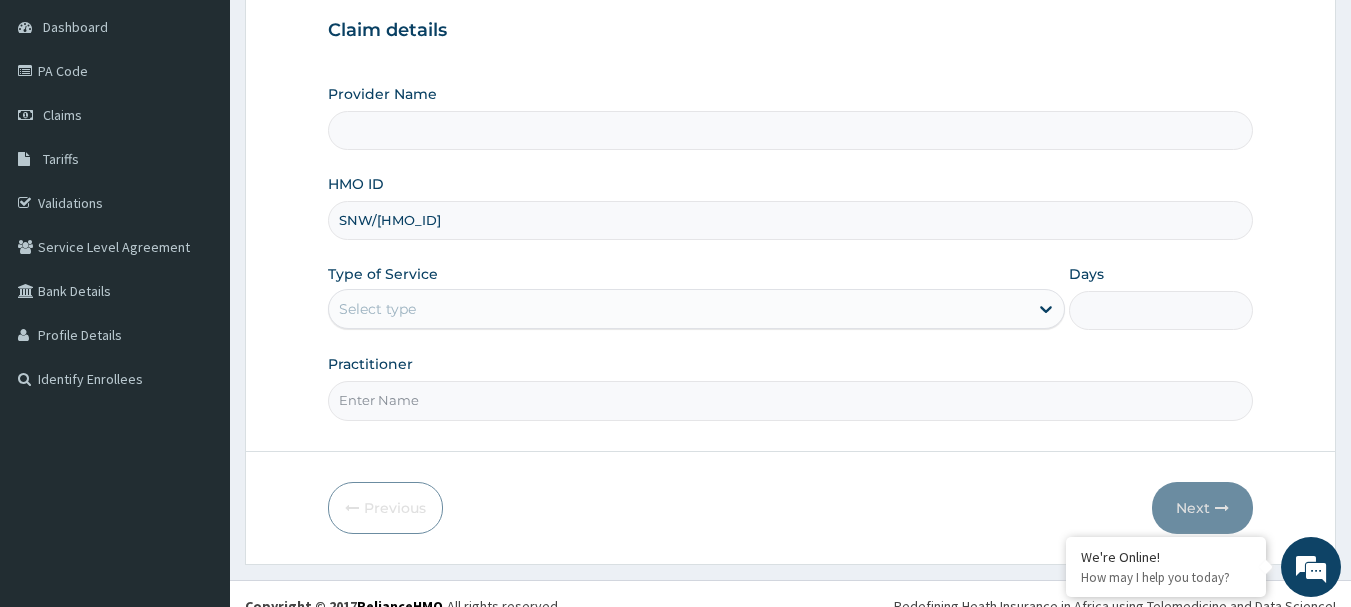 scroll, scrollTop: 200, scrollLeft: 0, axis: vertical 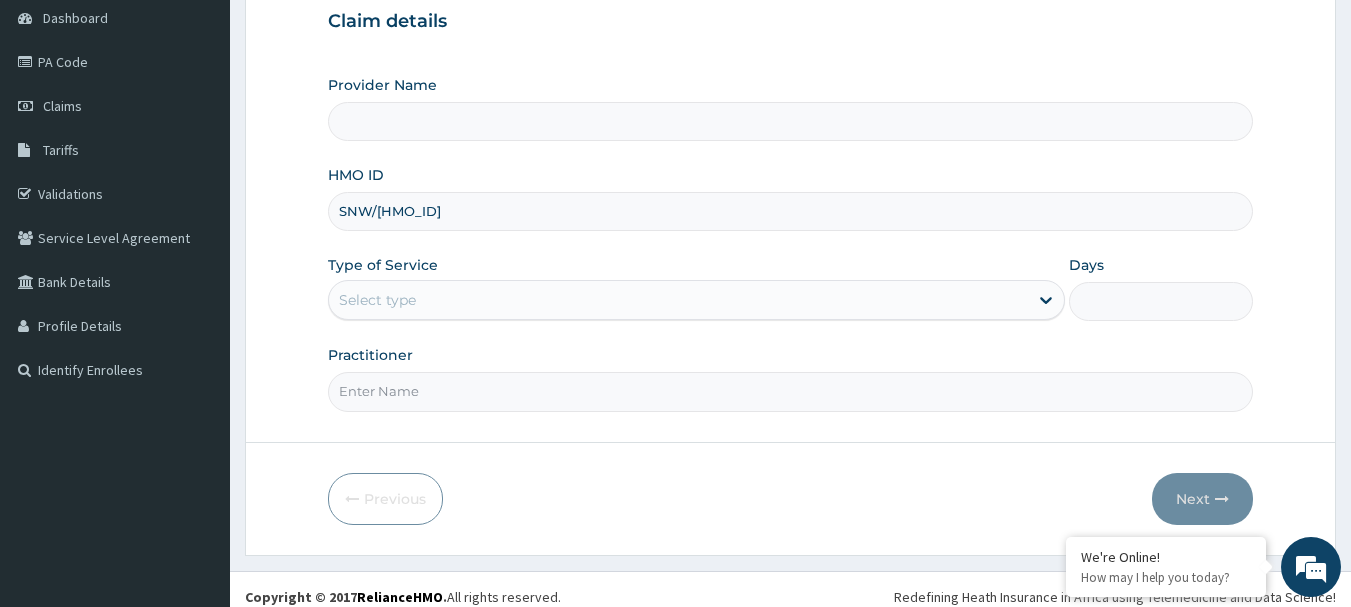click on "Select type" at bounding box center [678, 300] 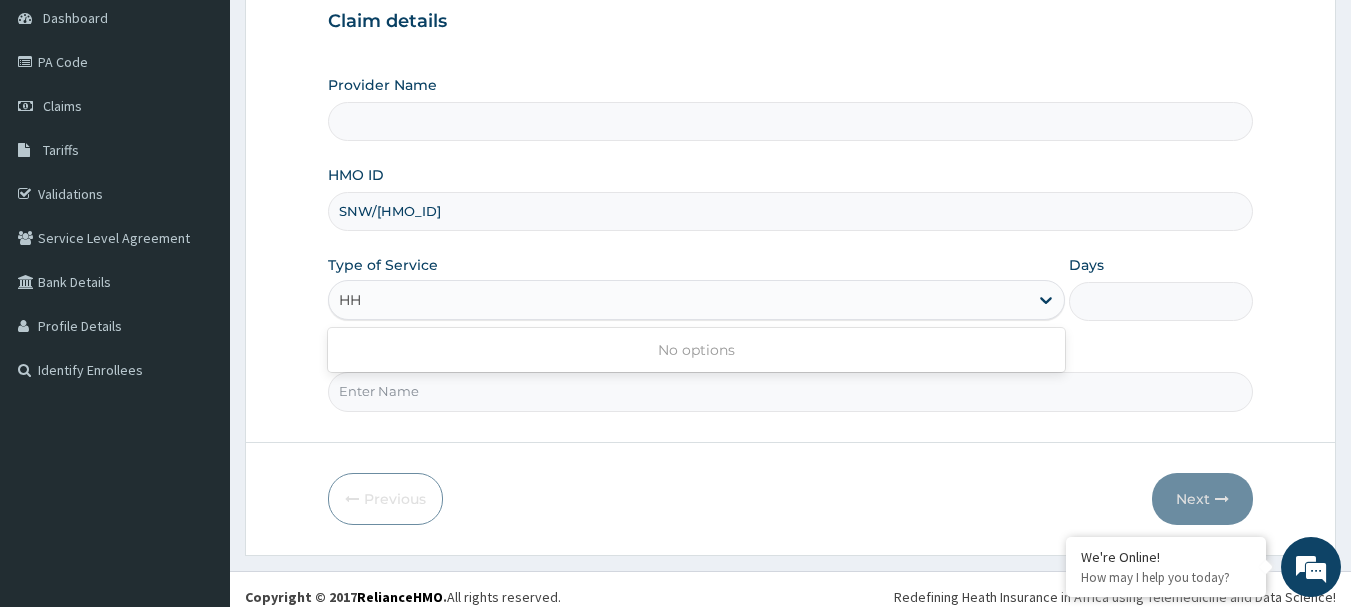 type on "H" 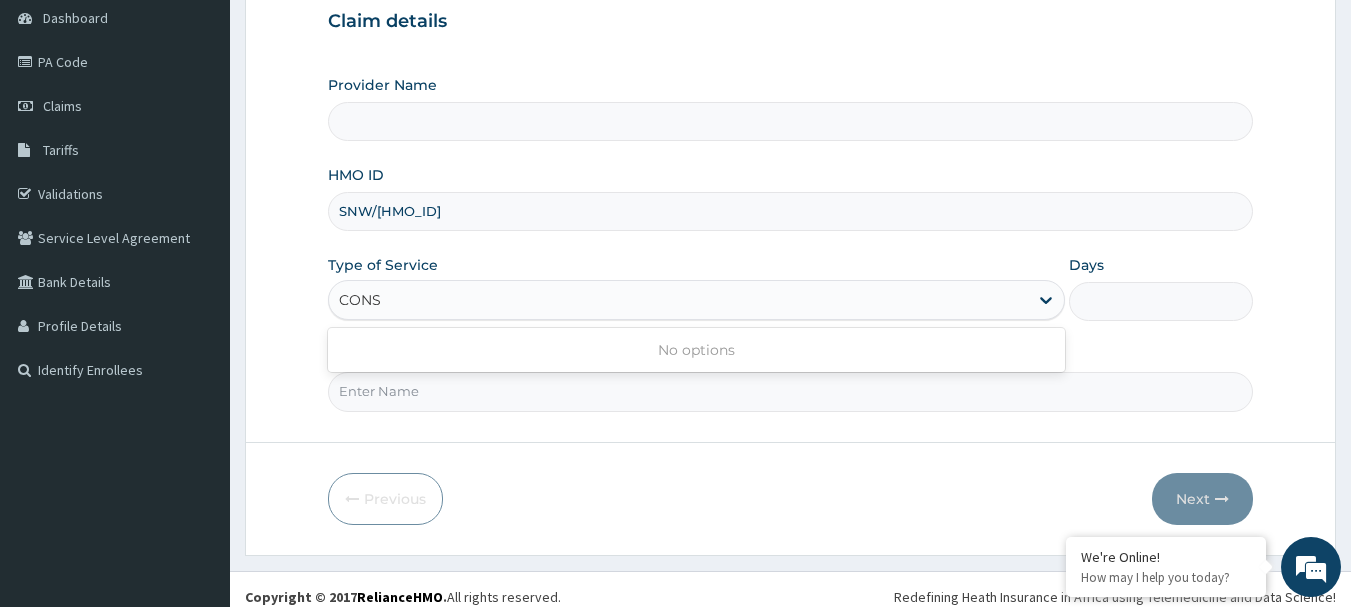 type on "CONS" 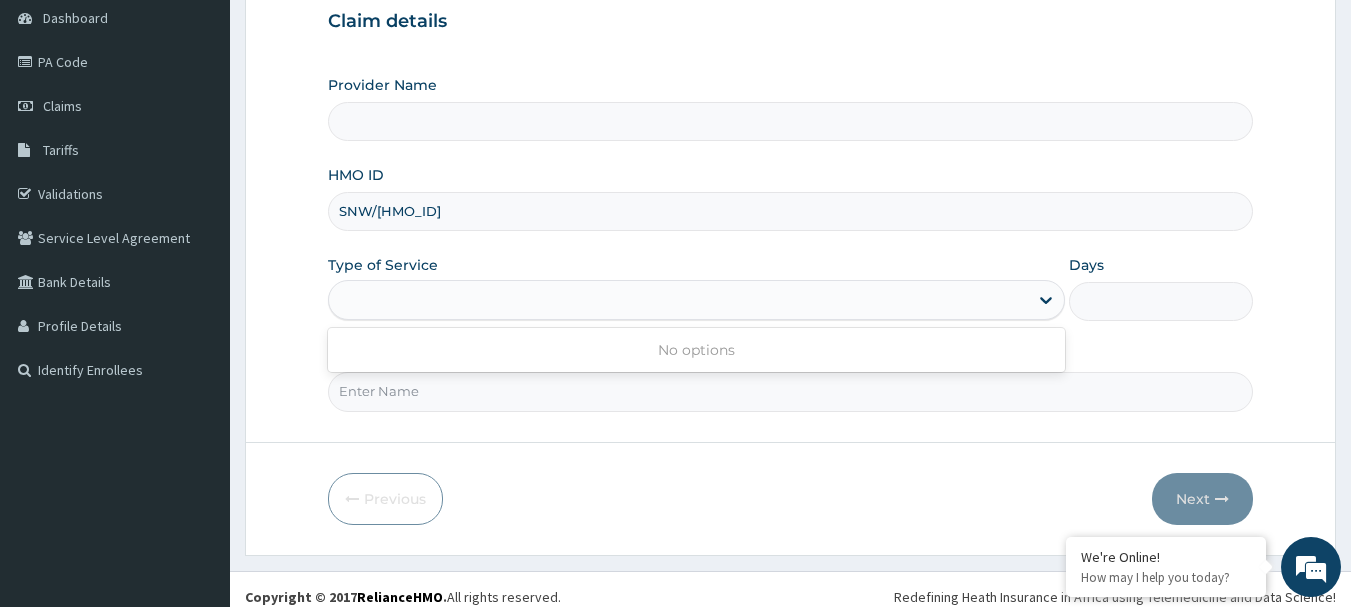 click on "HMO ID SNW/10006/A" at bounding box center (791, 198) 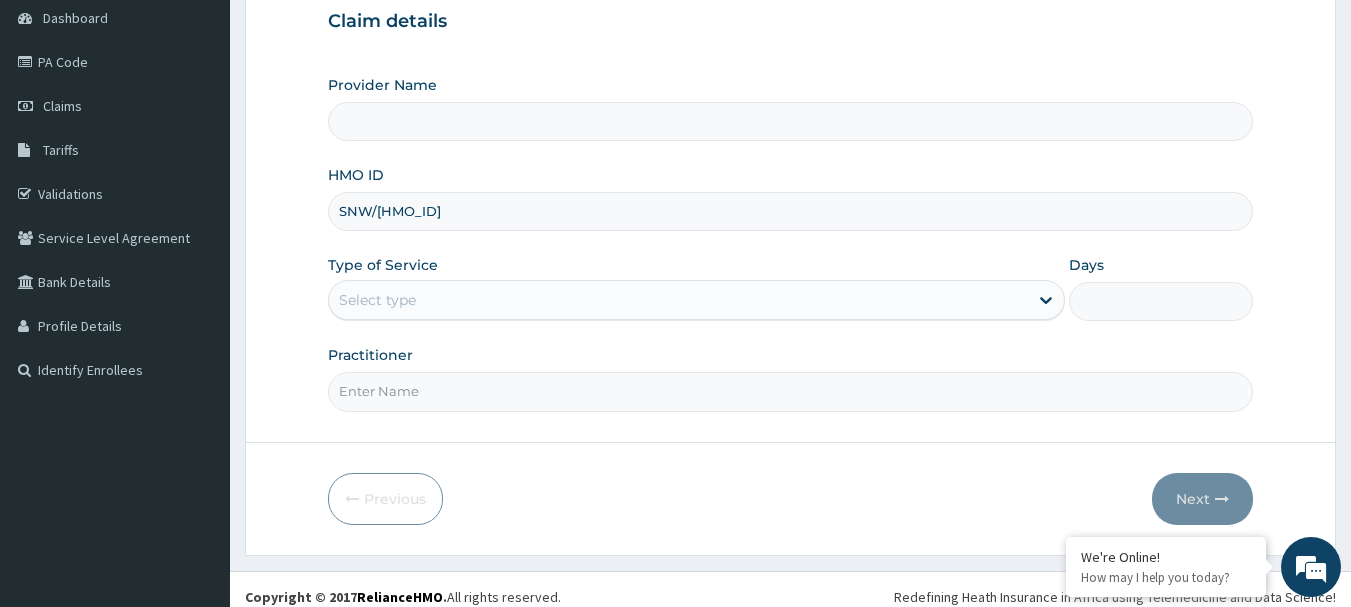 scroll, scrollTop: 215, scrollLeft: 0, axis: vertical 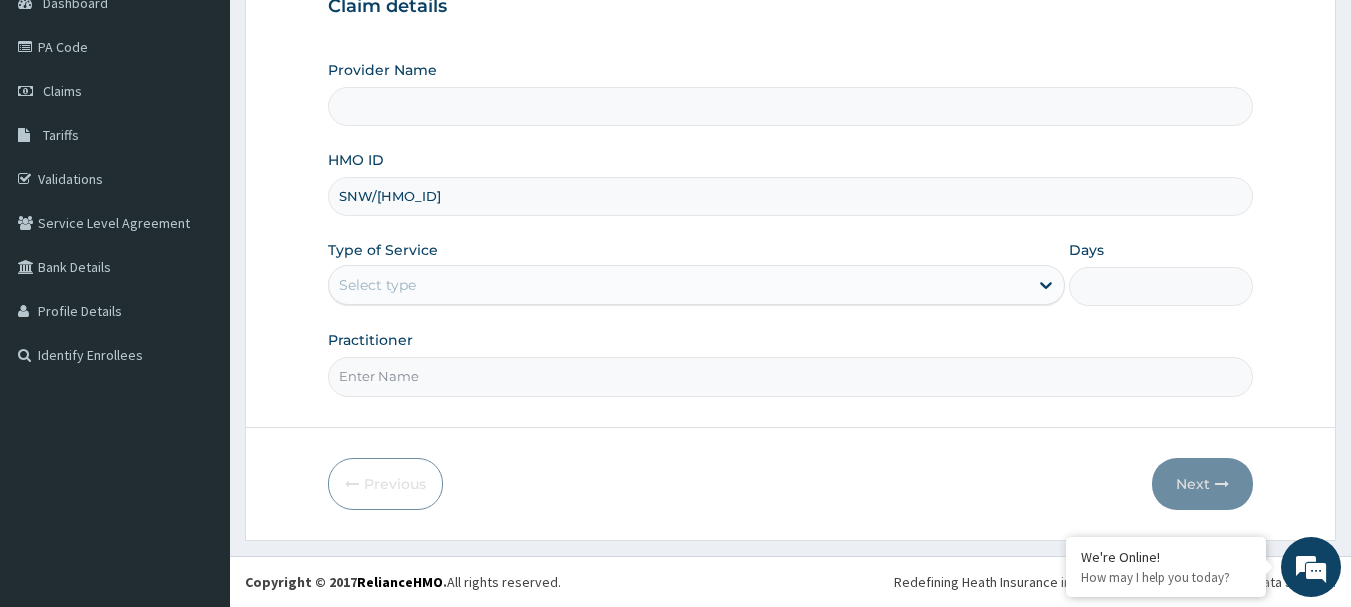 click on "Practitioner" at bounding box center [791, 376] 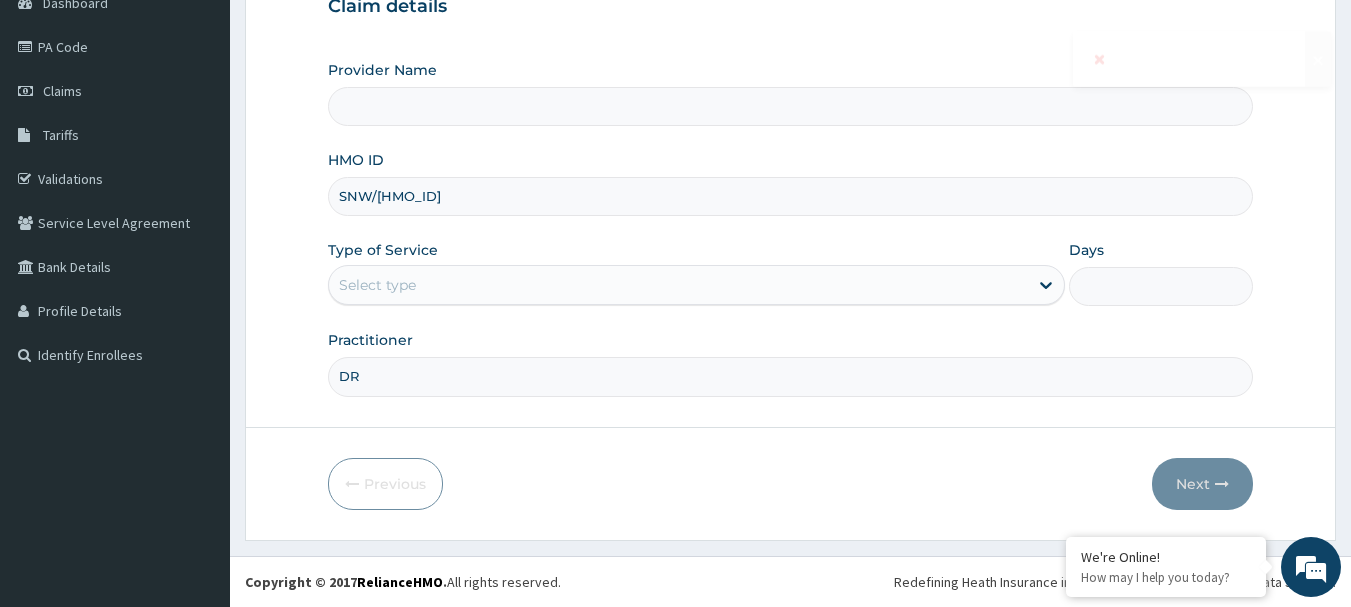 type on "DR" 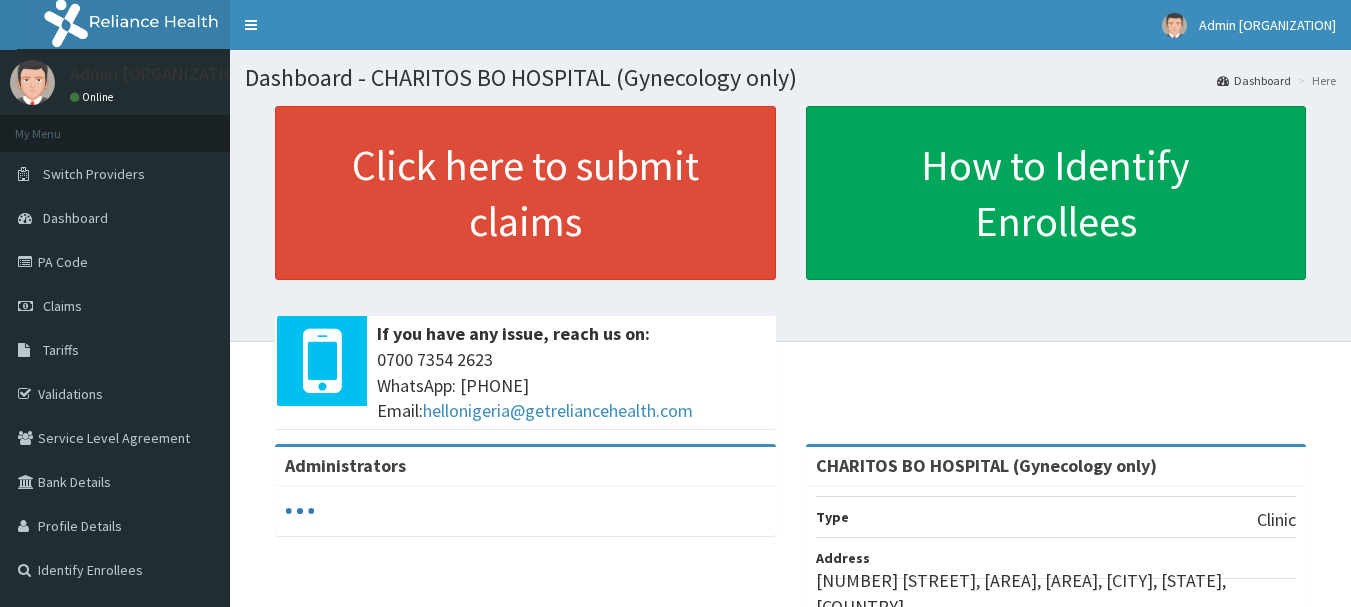 scroll, scrollTop: 0, scrollLeft: 0, axis: both 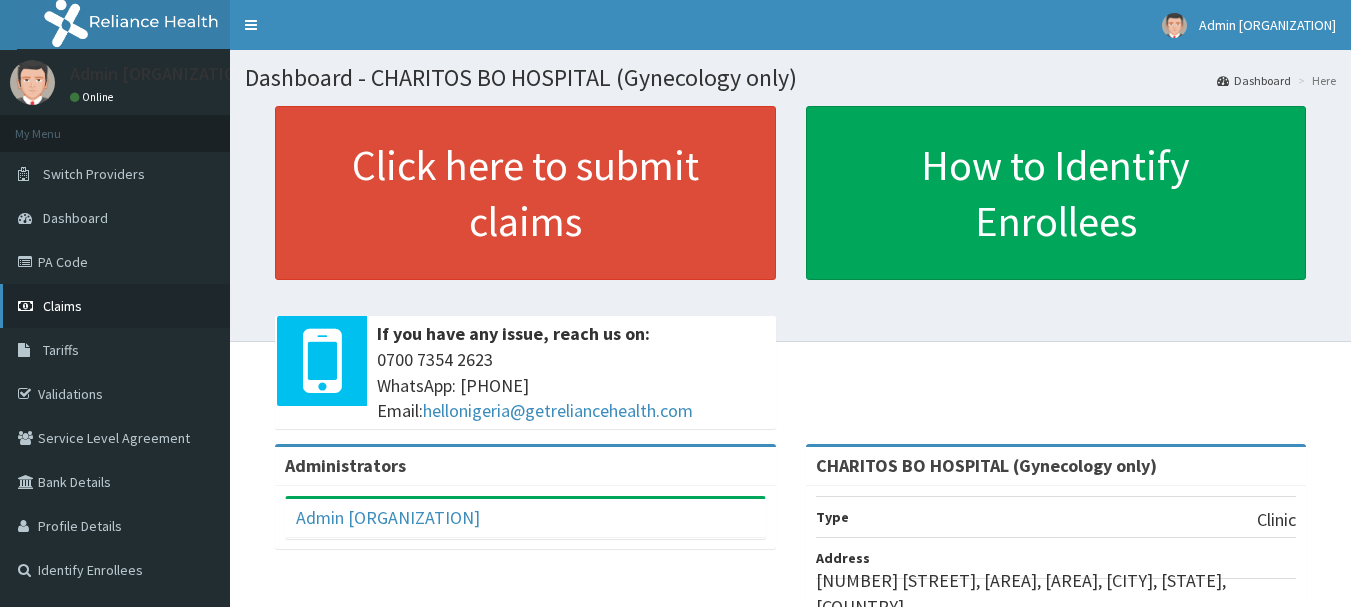 click on "Claims" at bounding box center (115, 306) 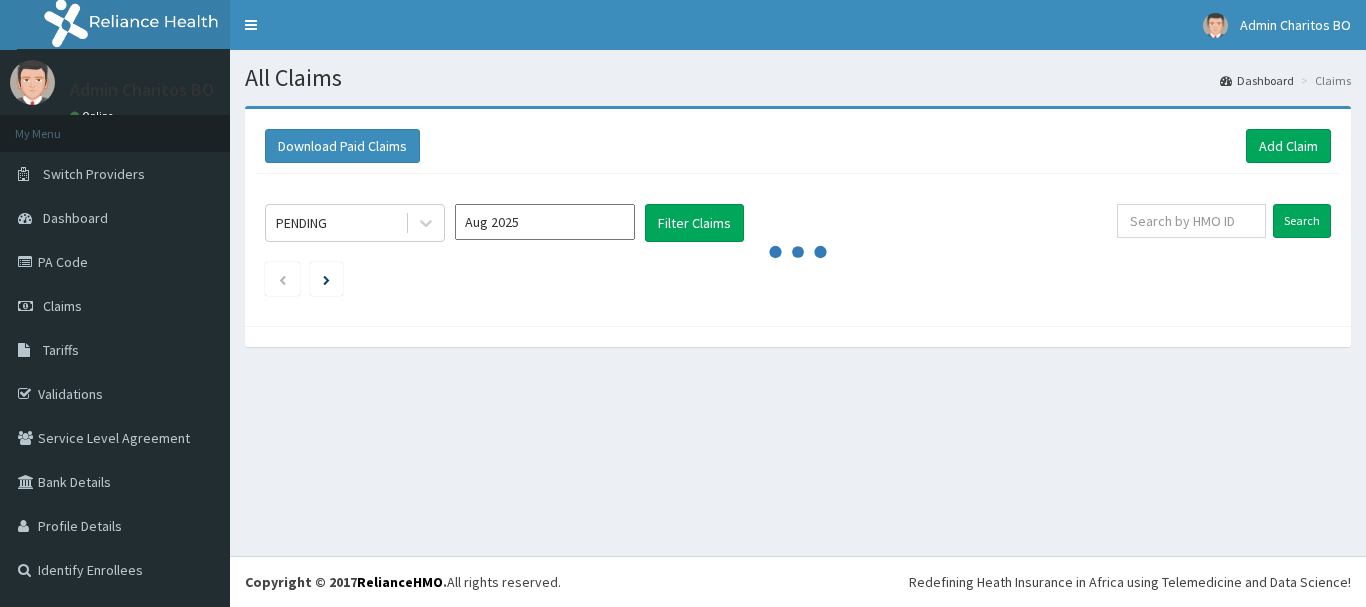 scroll, scrollTop: 0, scrollLeft: 0, axis: both 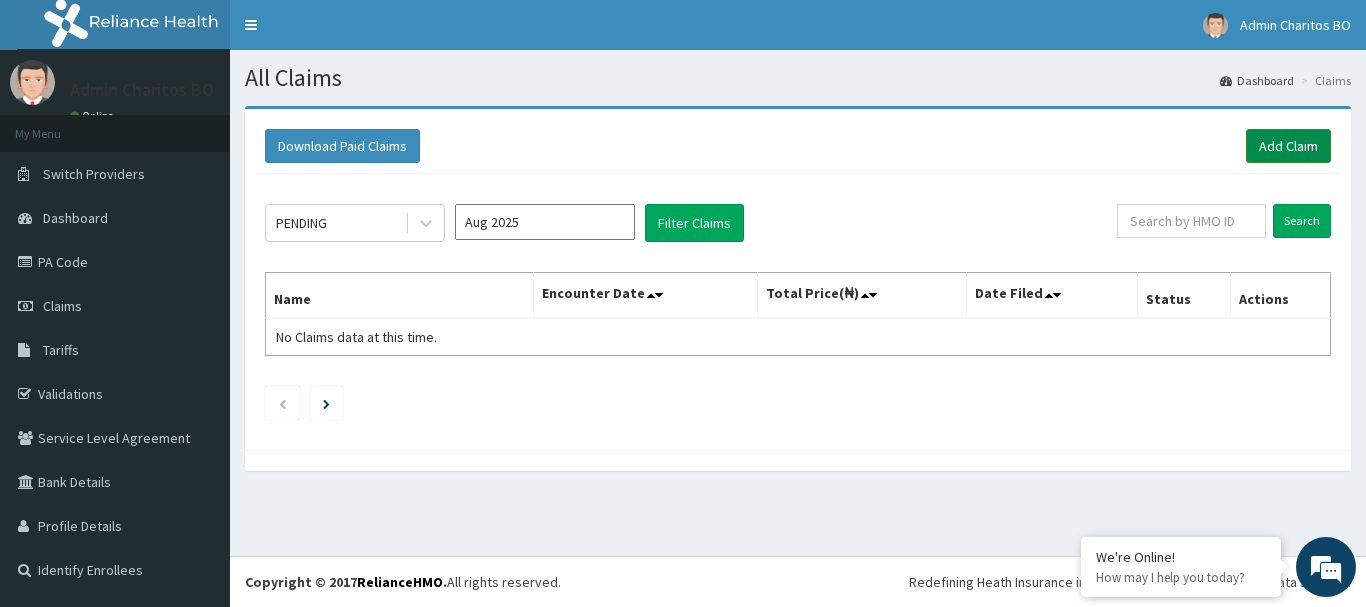 click on "Add Claim" at bounding box center (1288, 146) 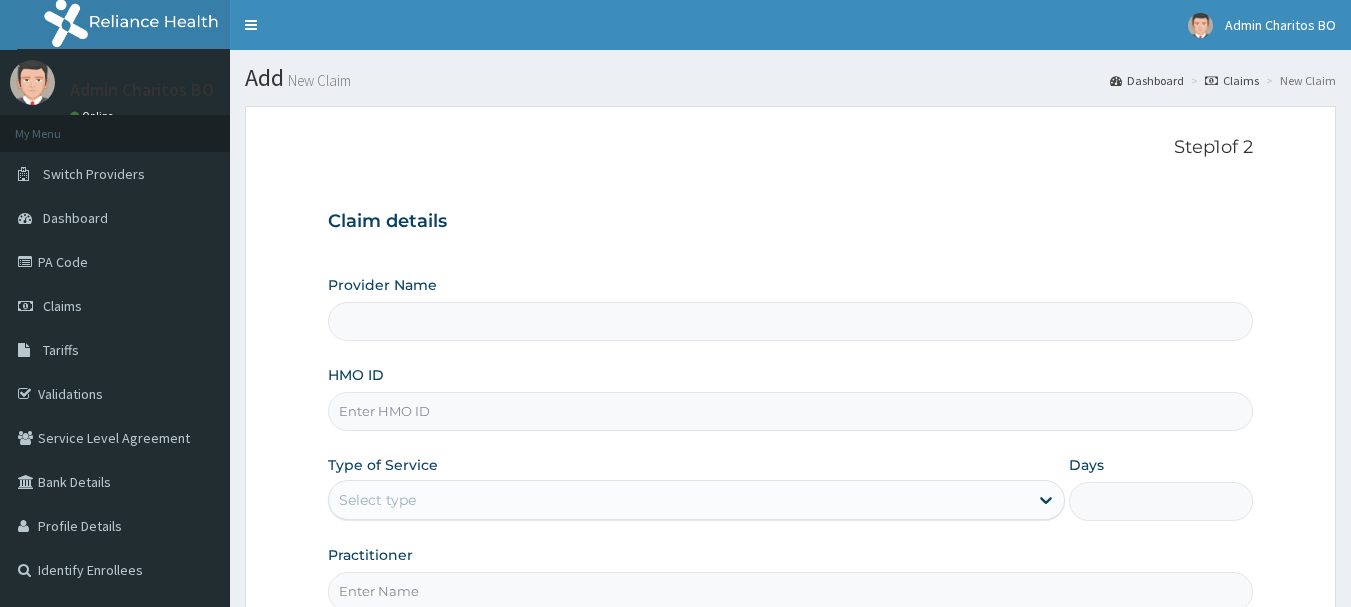 scroll, scrollTop: 0, scrollLeft: 0, axis: both 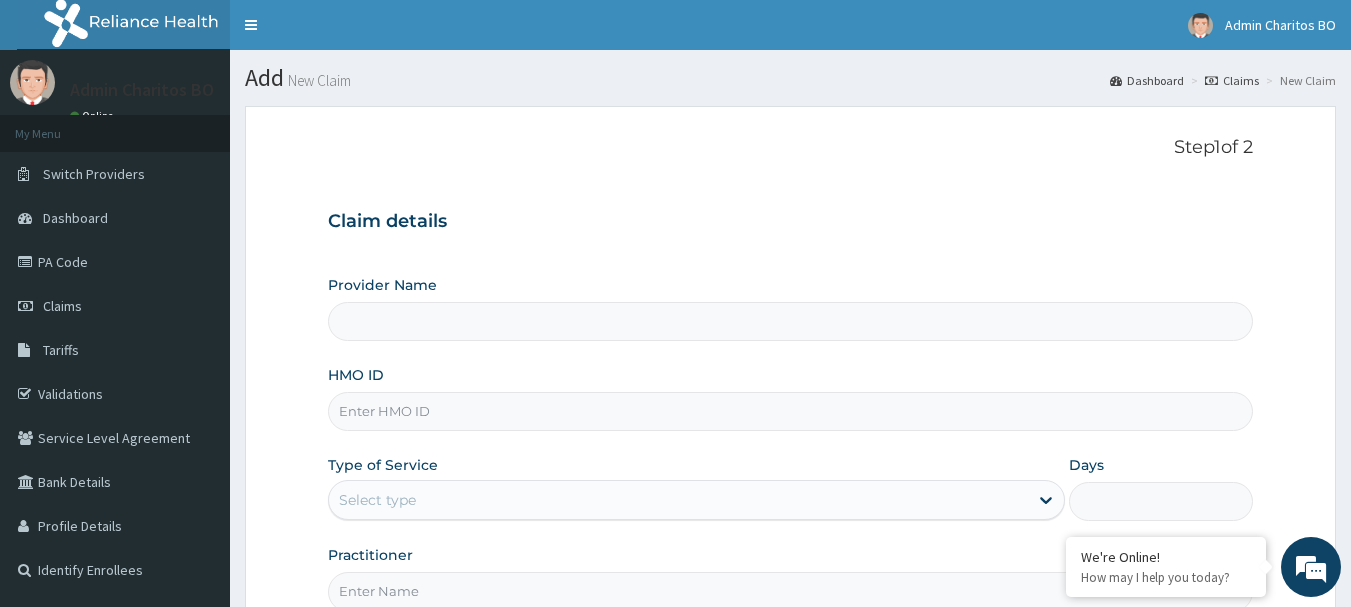 click on "HMO ID" at bounding box center (791, 411) 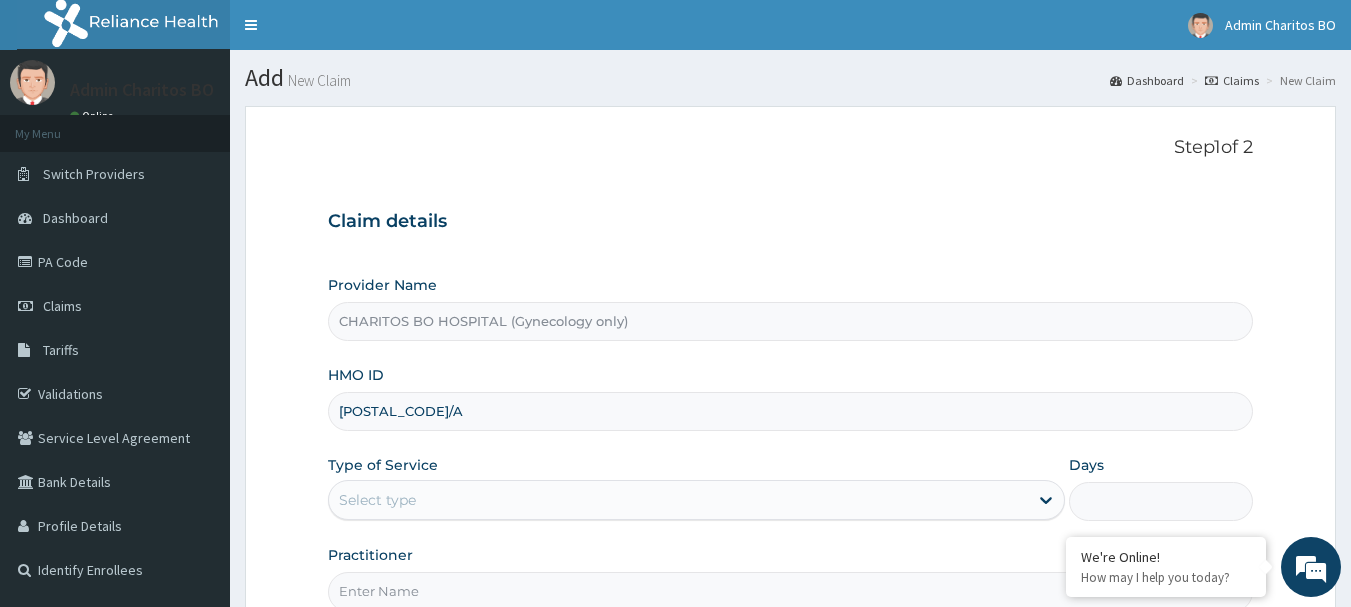 scroll, scrollTop: 0, scrollLeft: 0, axis: both 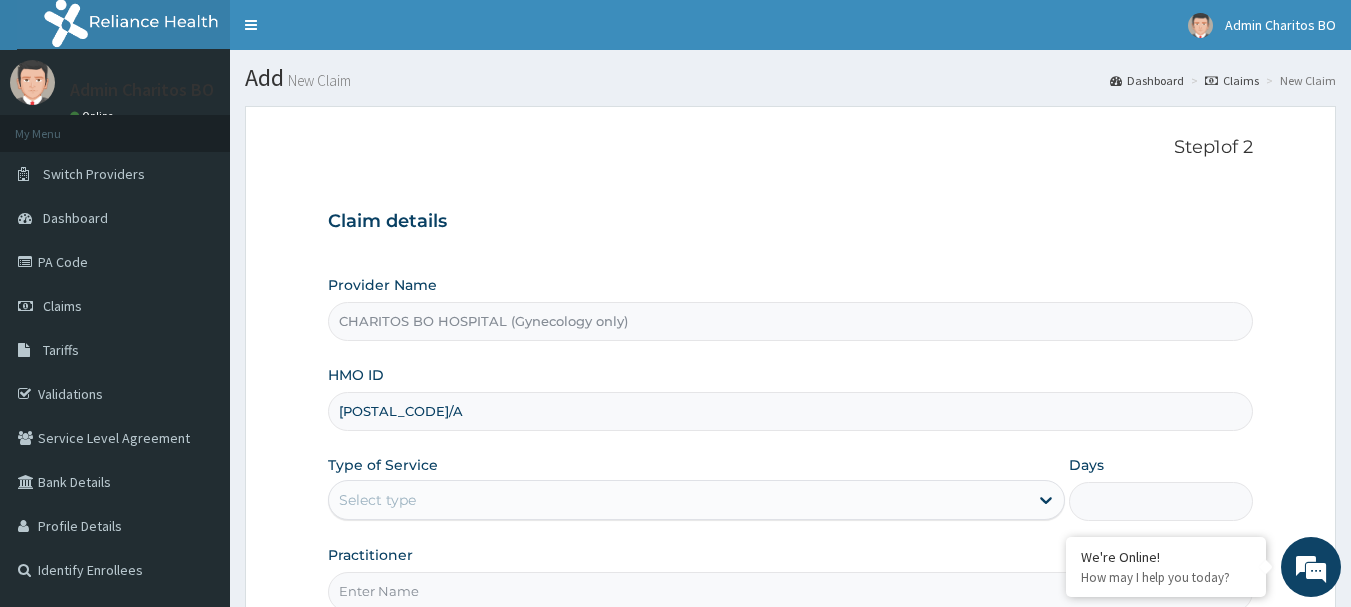 click on "10006/A" at bounding box center (791, 411) 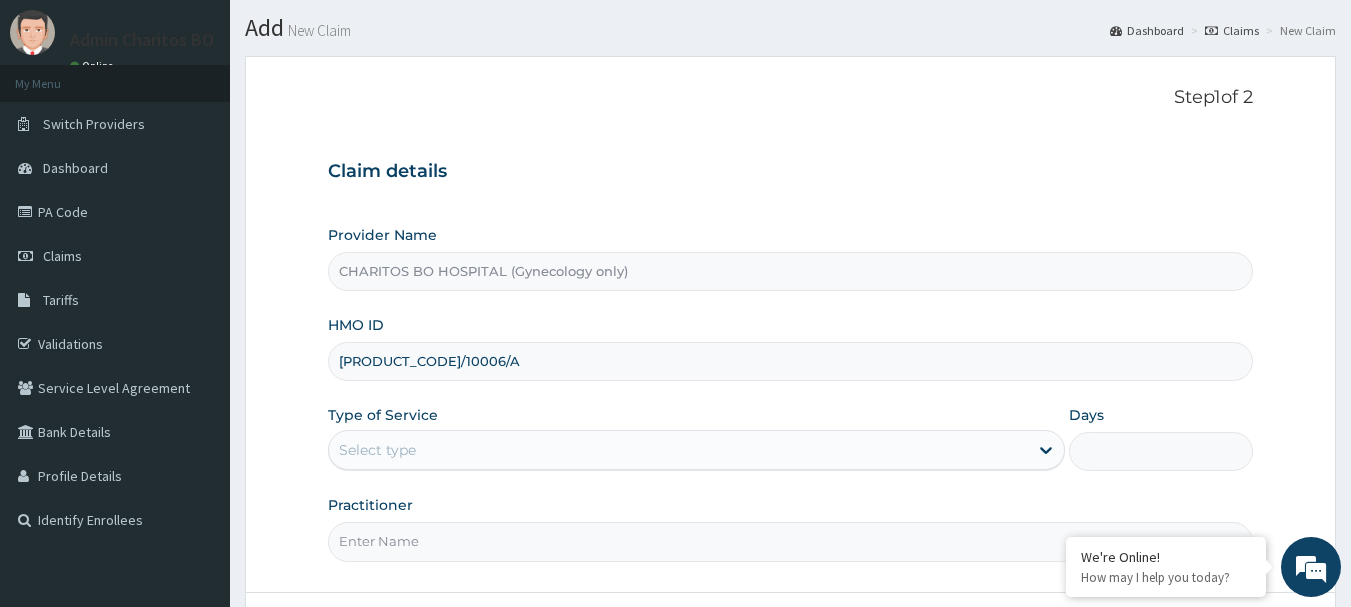 scroll, scrollTop: 15, scrollLeft: 0, axis: vertical 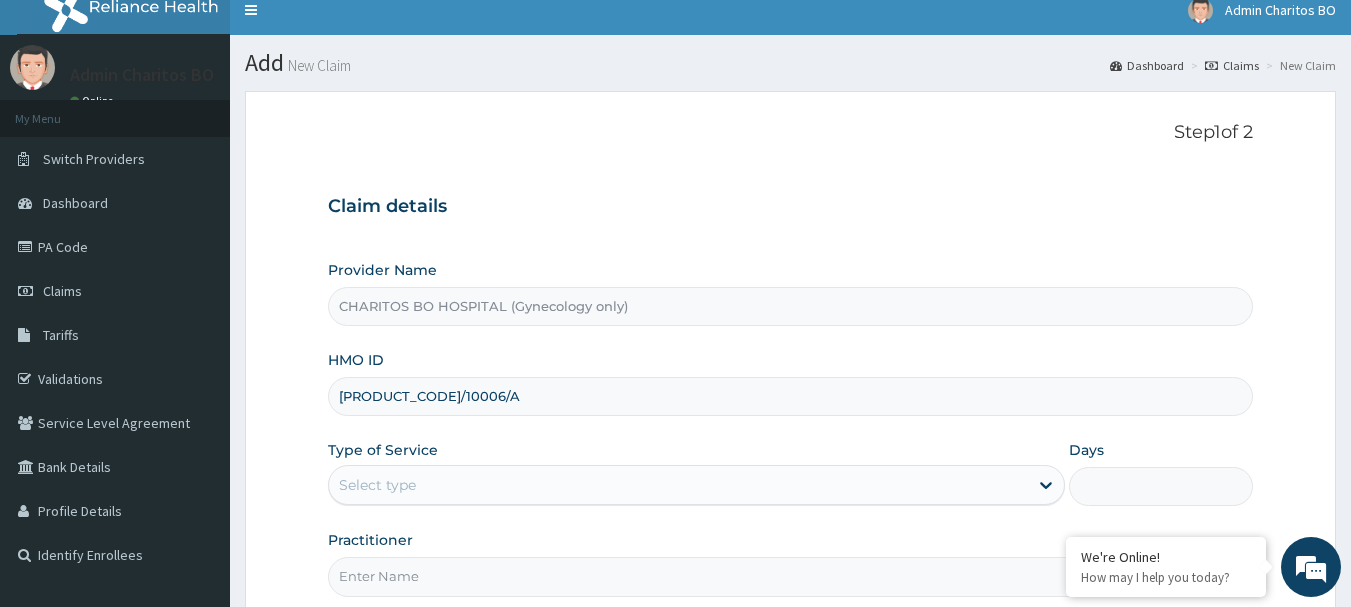type on "SNW/10006/A" 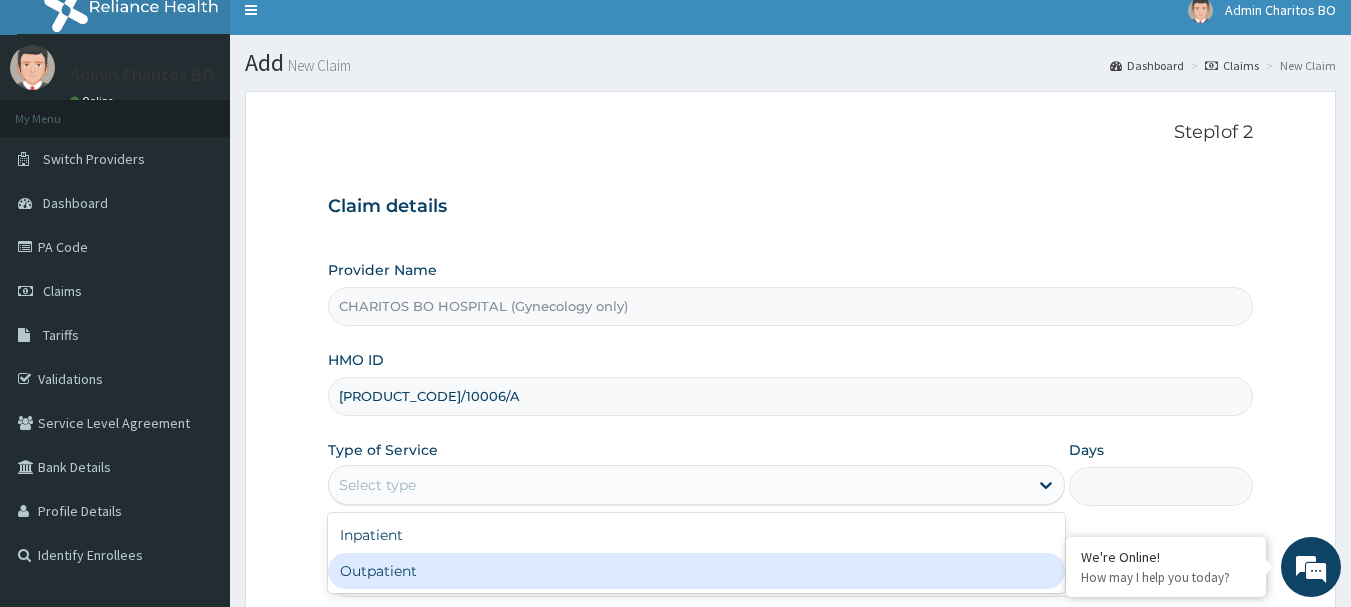click on "Outpatient" at bounding box center (696, 571) 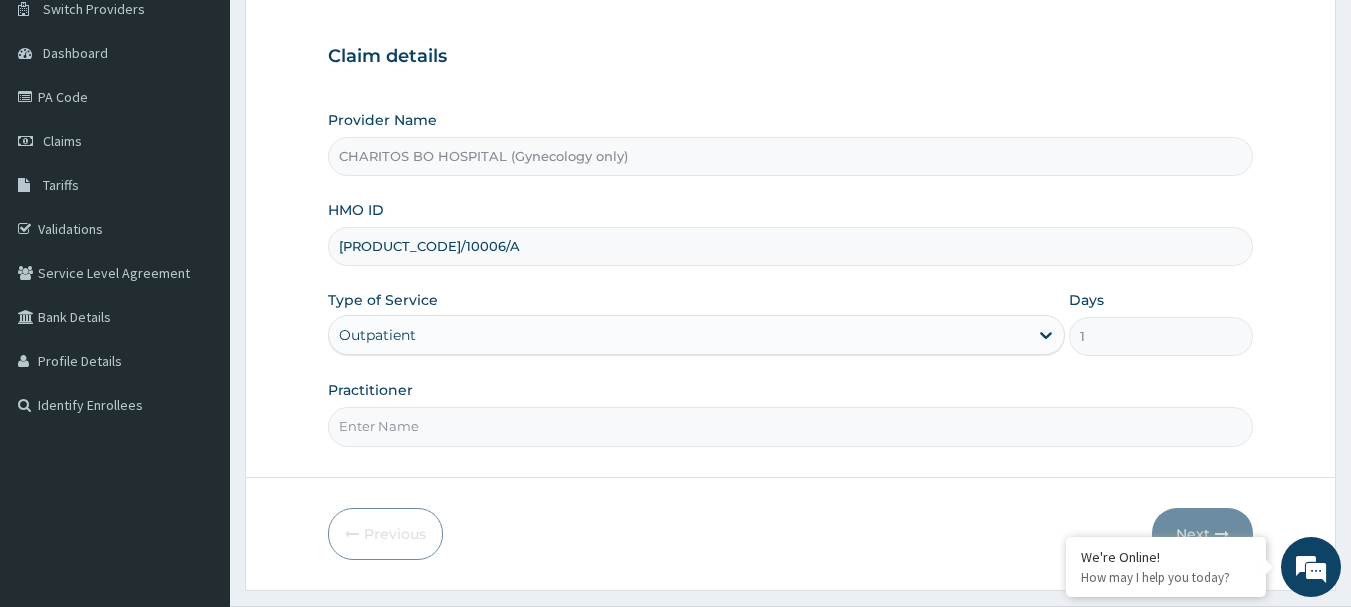 scroll, scrollTop: 215, scrollLeft: 0, axis: vertical 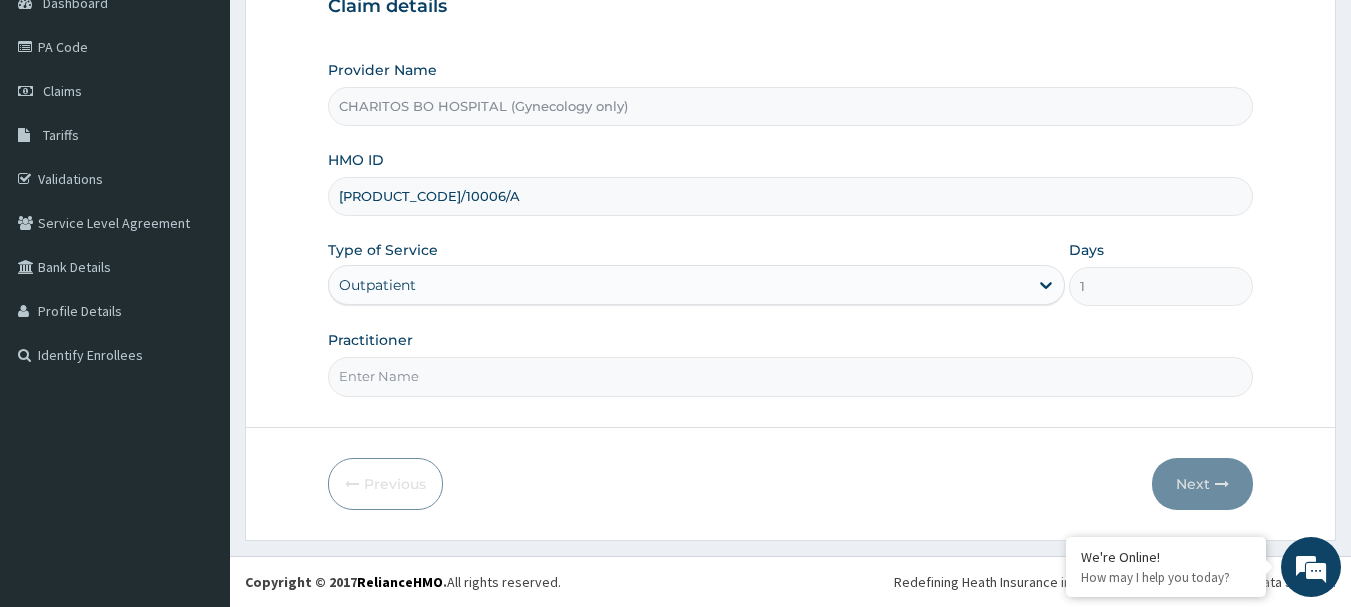 click on "Practitioner" at bounding box center (791, 376) 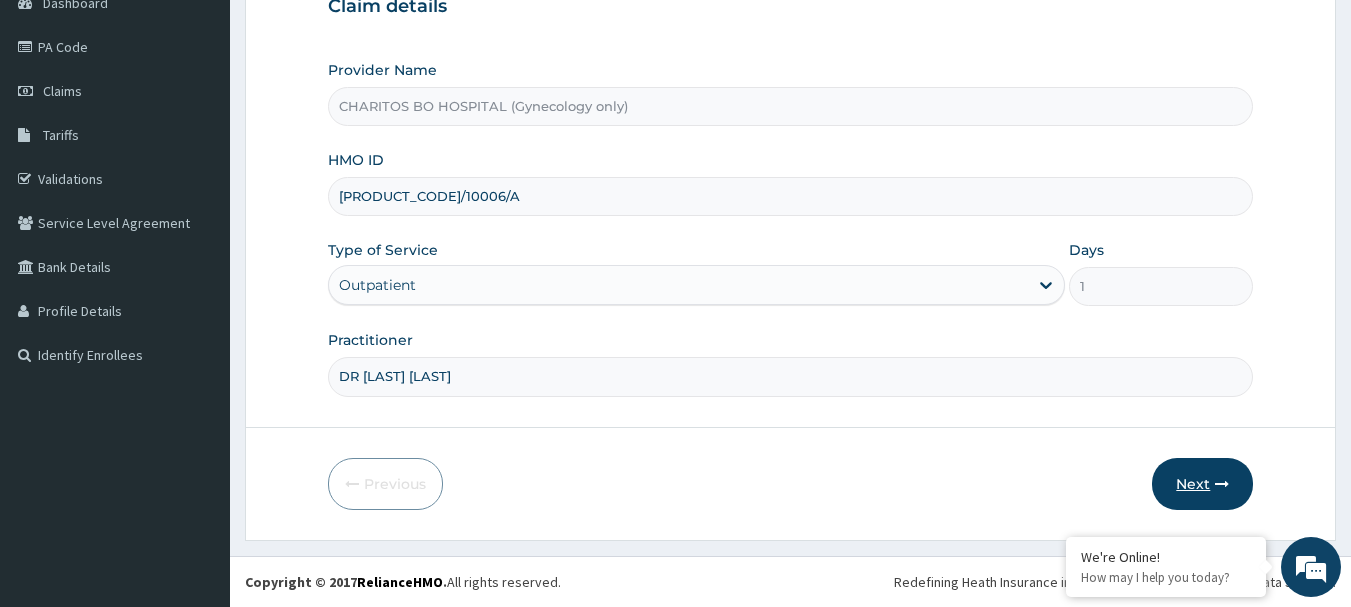 type on "DR [LAST]" 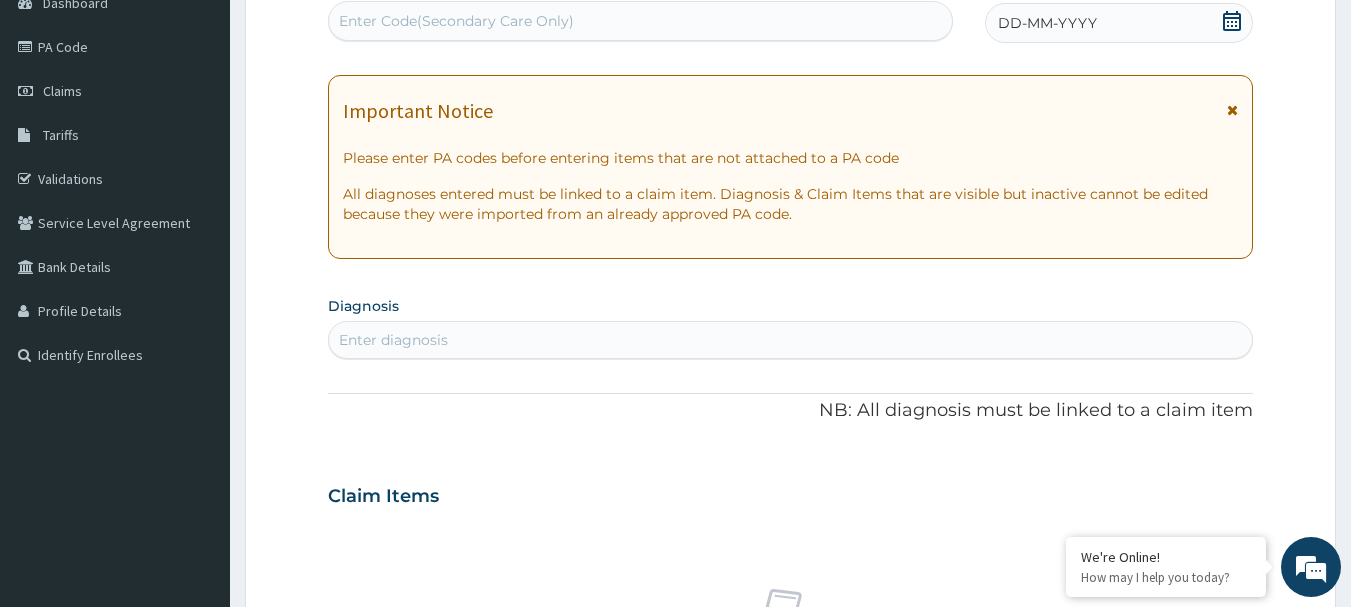 scroll, scrollTop: 115, scrollLeft: 0, axis: vertical 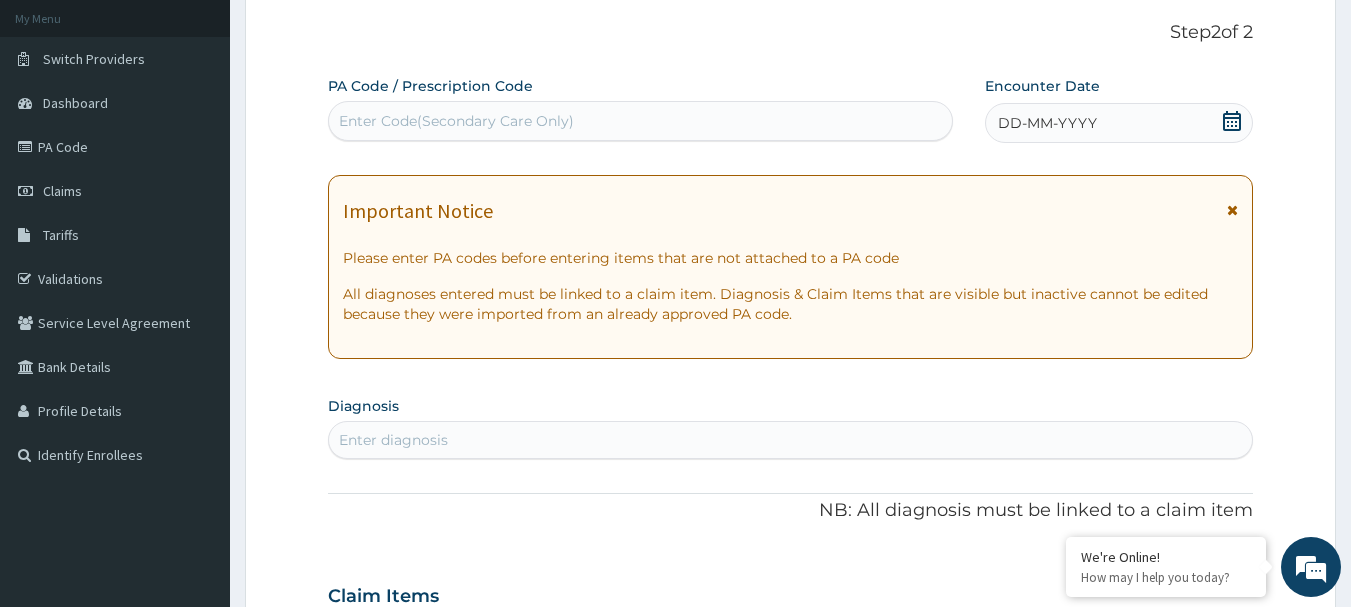 click on "Enter Code(Secondary Care Only)" at bounding box center (641, 121) 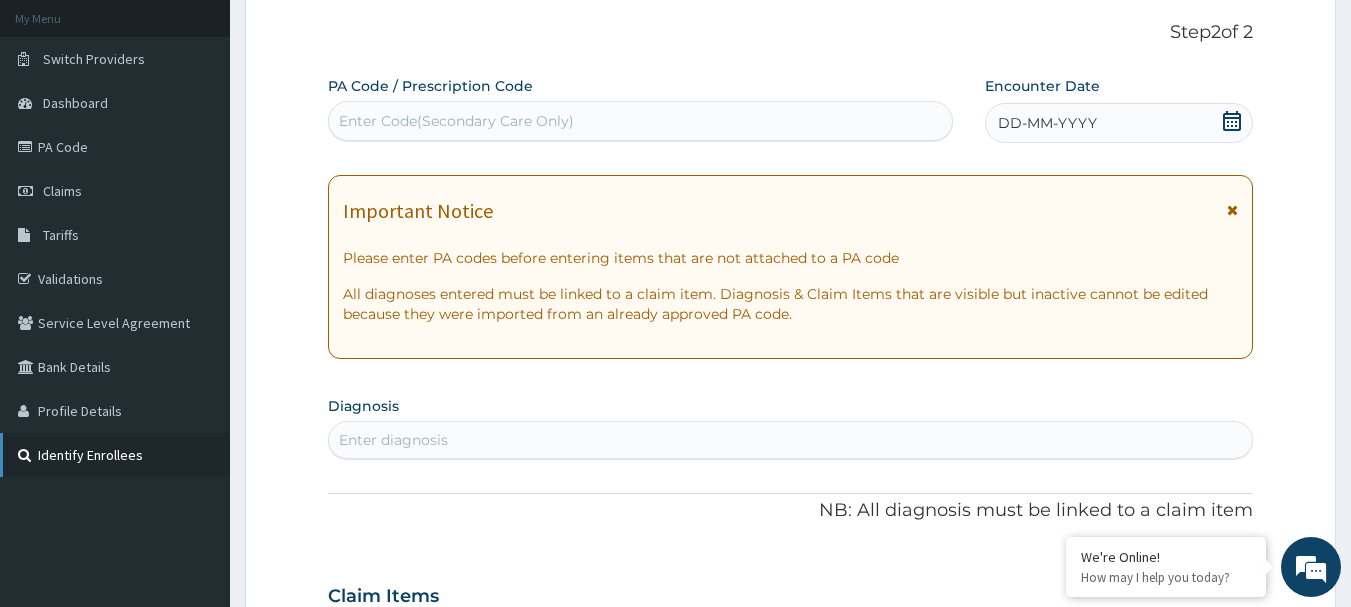 click on "Identify Enrollees" at bounding box center (115, 455) 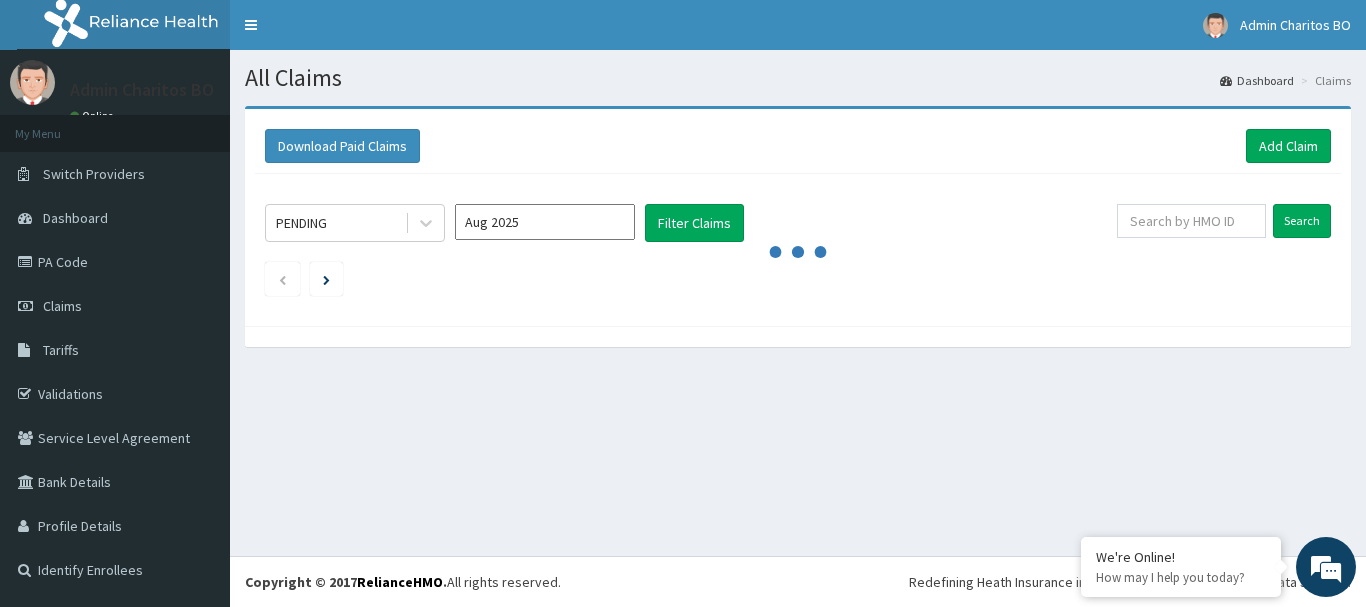 scroll, scrollTop: 0, scrollLeft: 0, axis: both 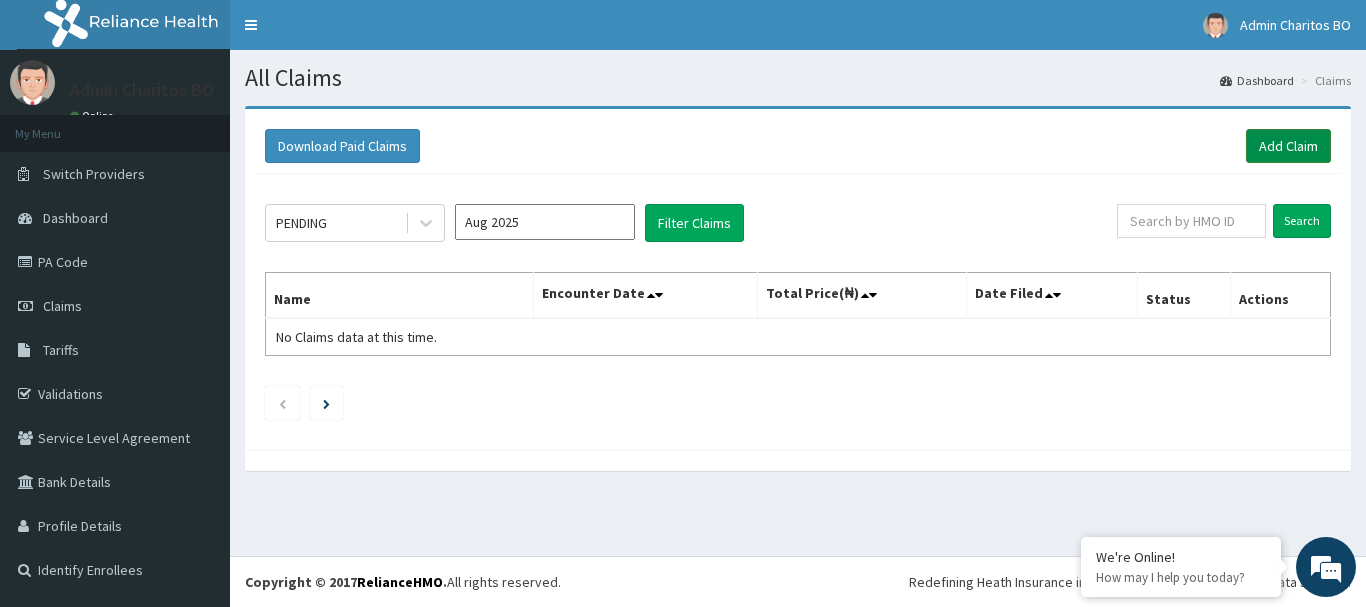 click on "Add Claim" at bounding box center [1288, 146] 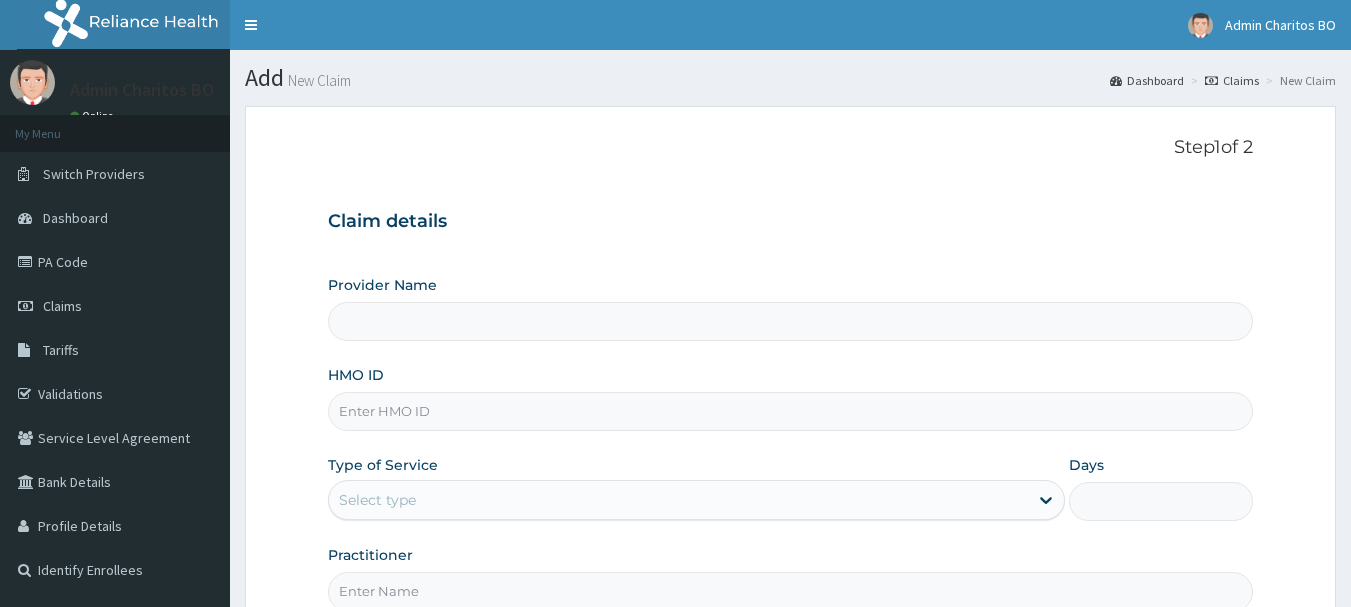 scroll, scrollTop: 0, scrollLeft: 0, axis: both 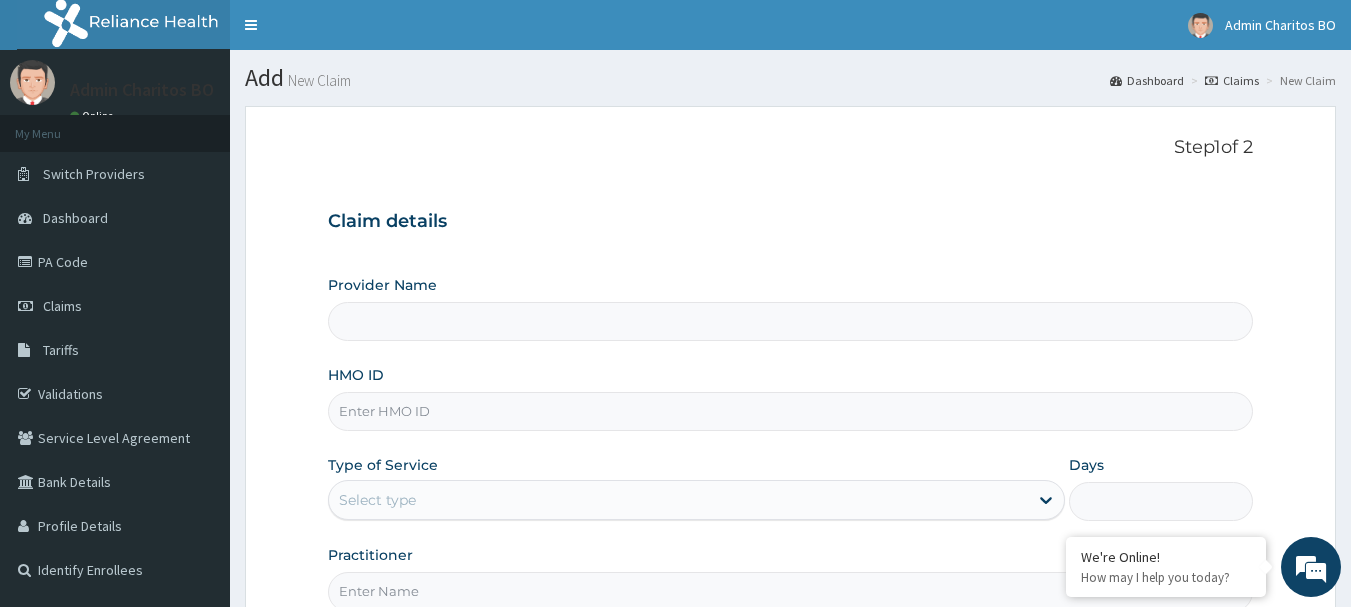 click on "HMO ID" at bounding box center (791, 411) 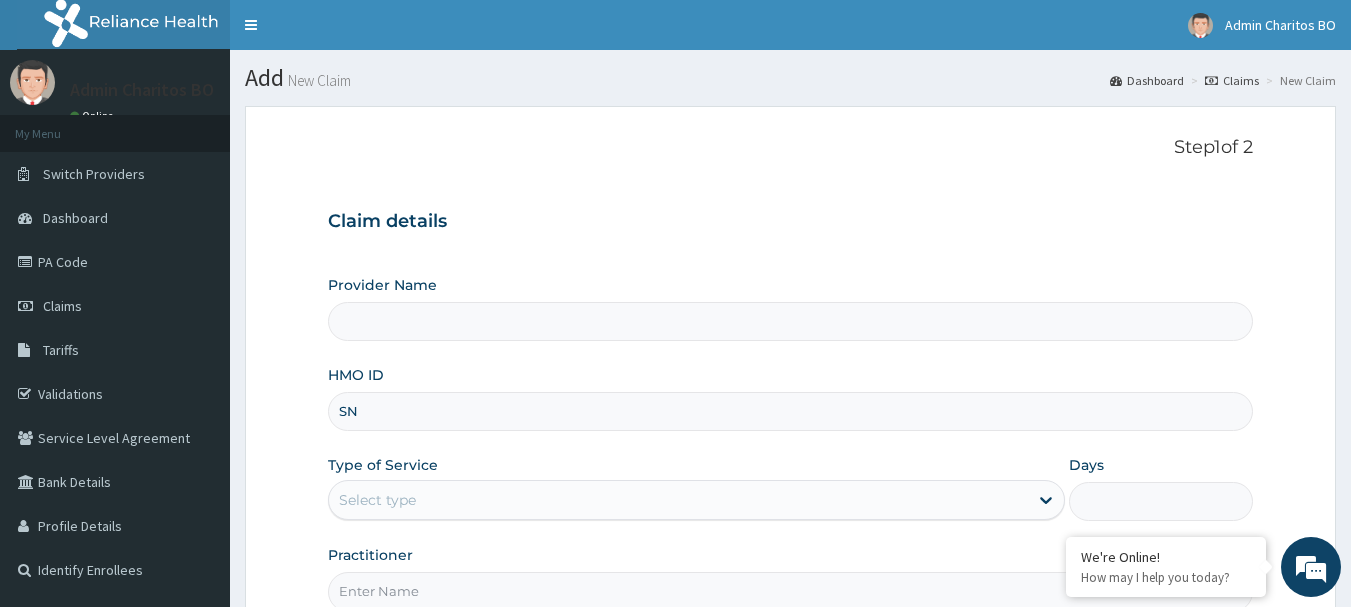 type on "SNW" 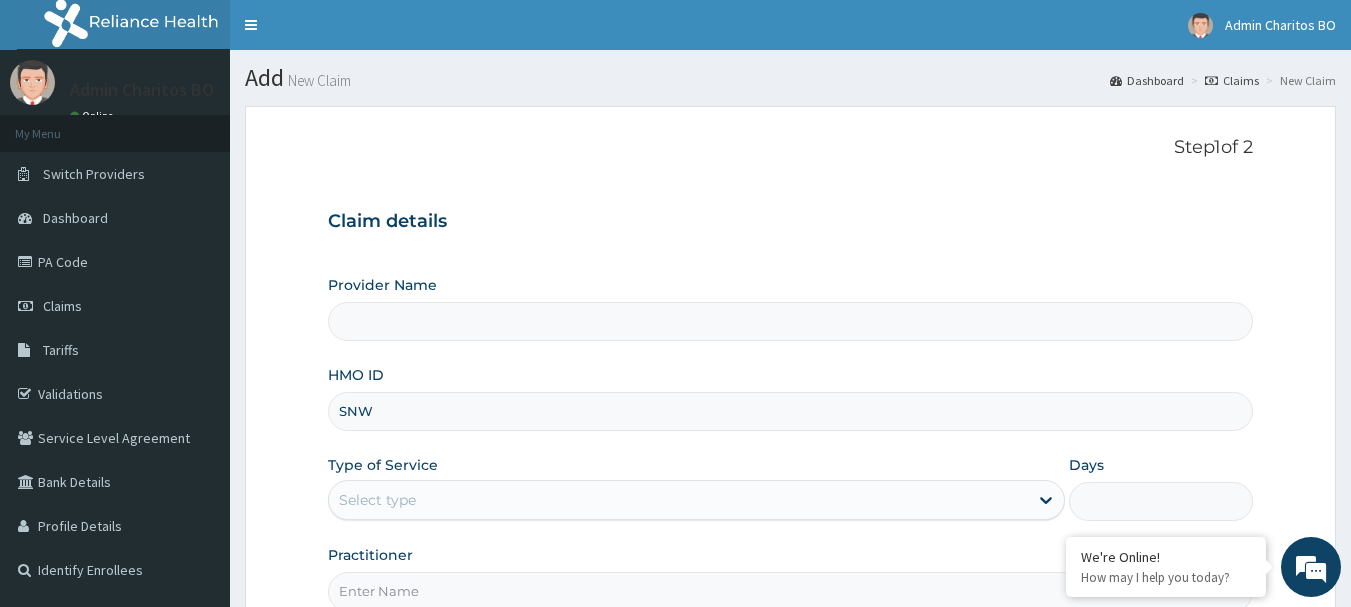 type on "CHARITOS BO HOSPITAL (Gynecology only)" 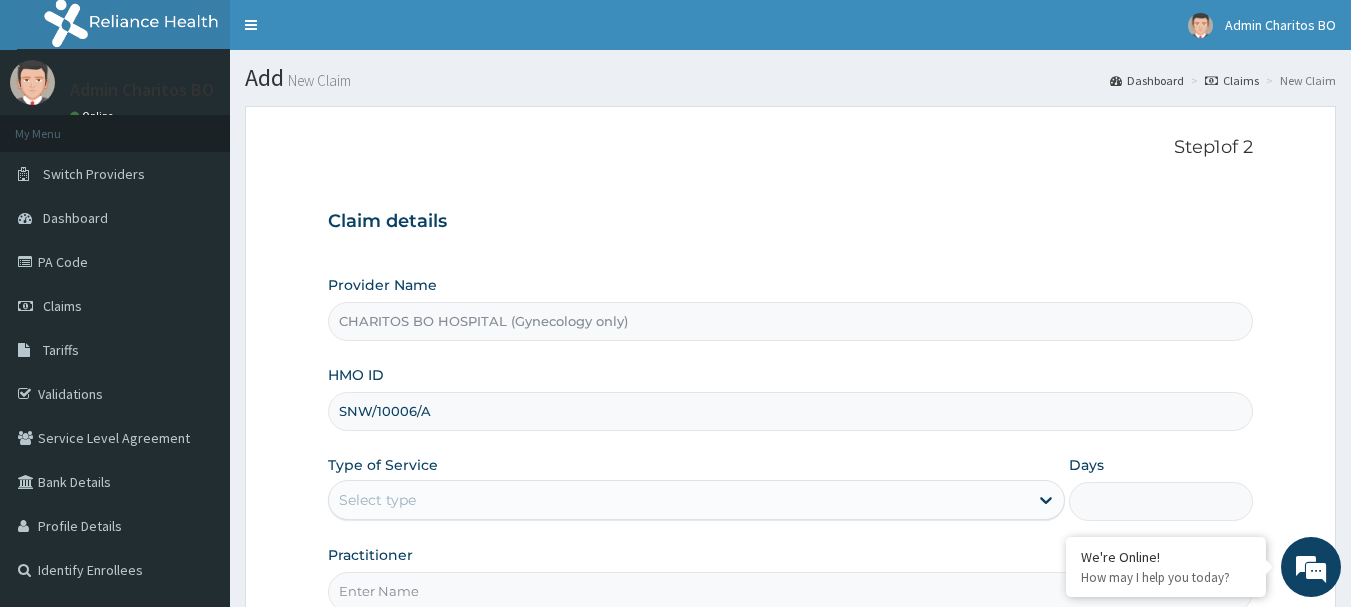 scroll, scrollTop: 0, scrollLeft: 0, axis: both 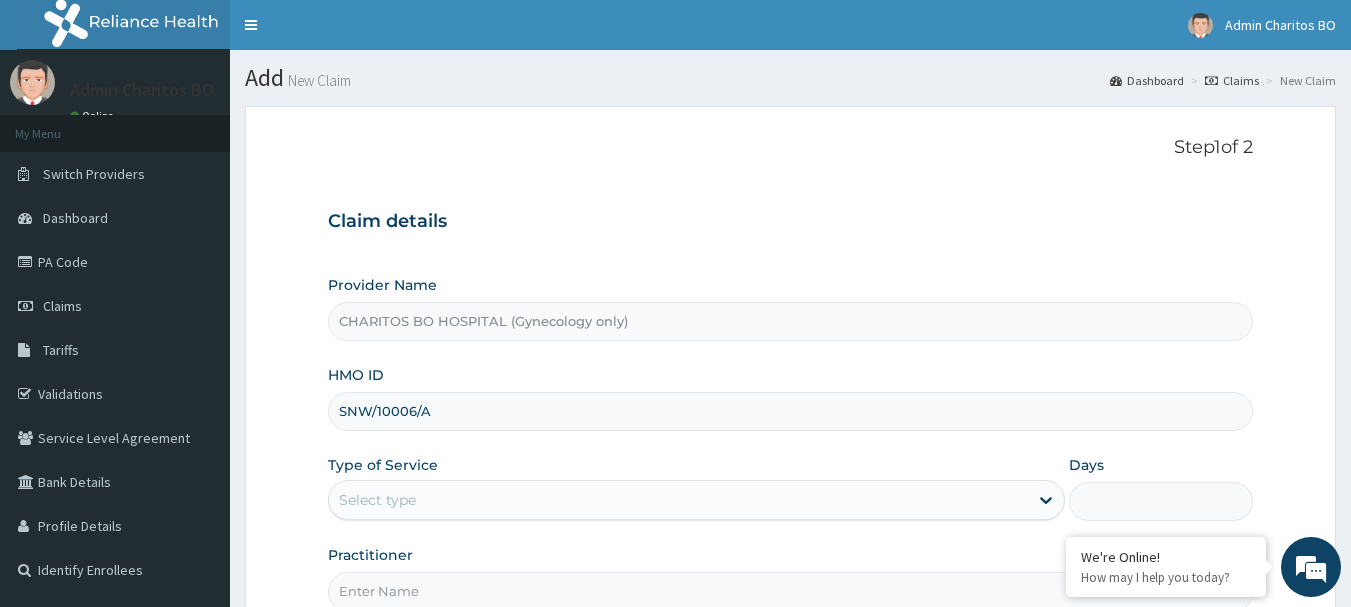 type on "SNW/10006/A" 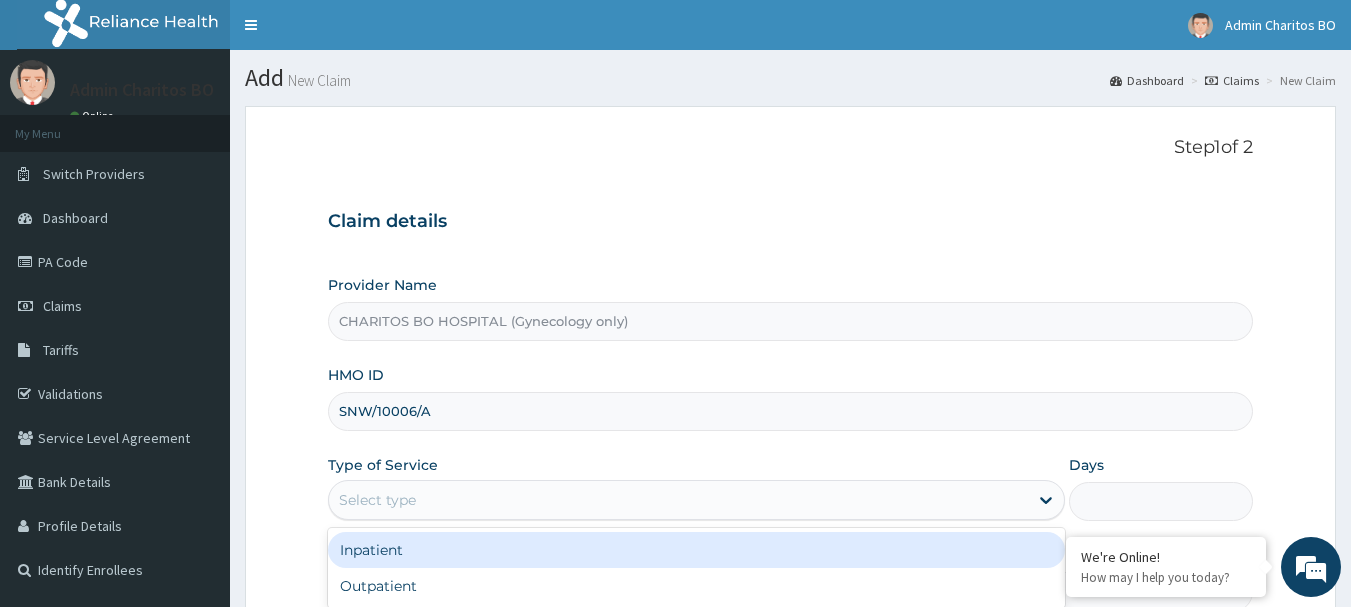 click on "Select type" at bounding box center [678, 500] 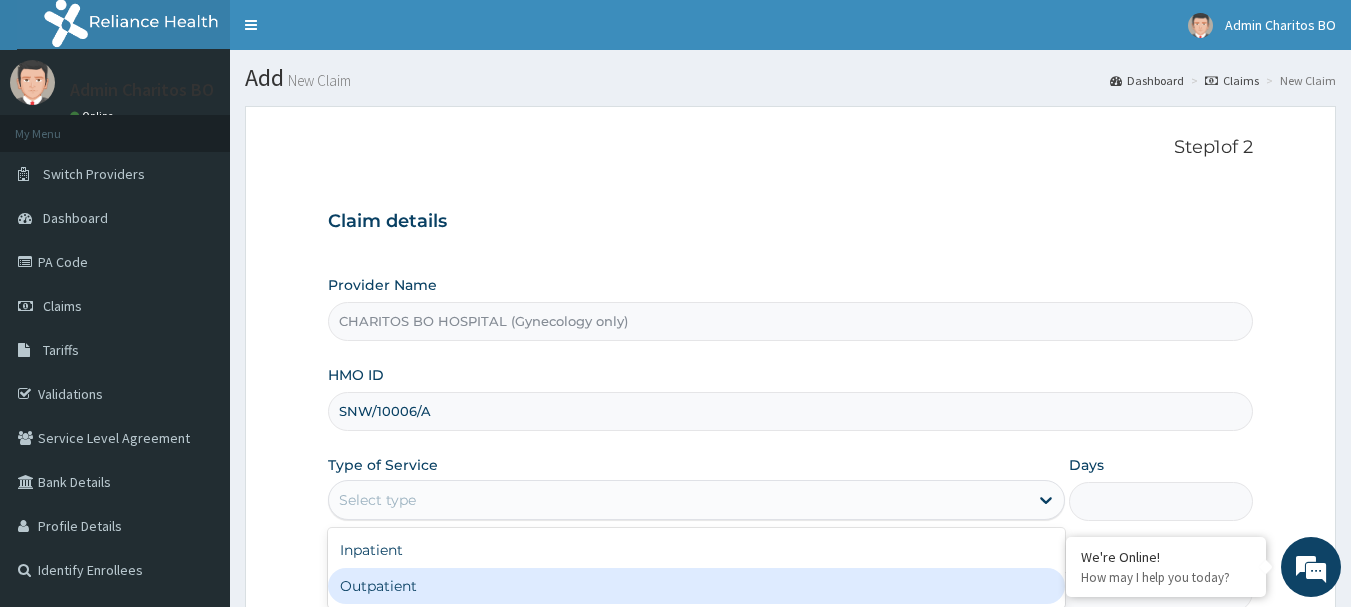 click on "Outpatient" at bounding box center (696, 586) 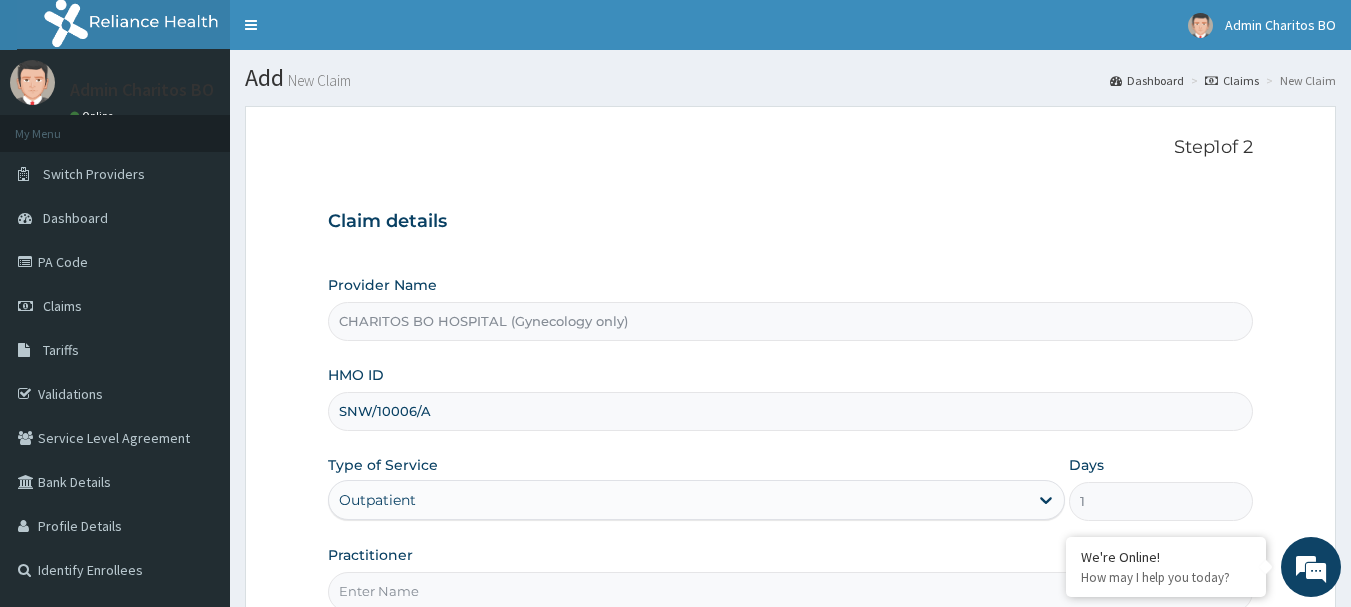 scroll, scrollTop: 100, scrollLeft: 0, axis: vertical 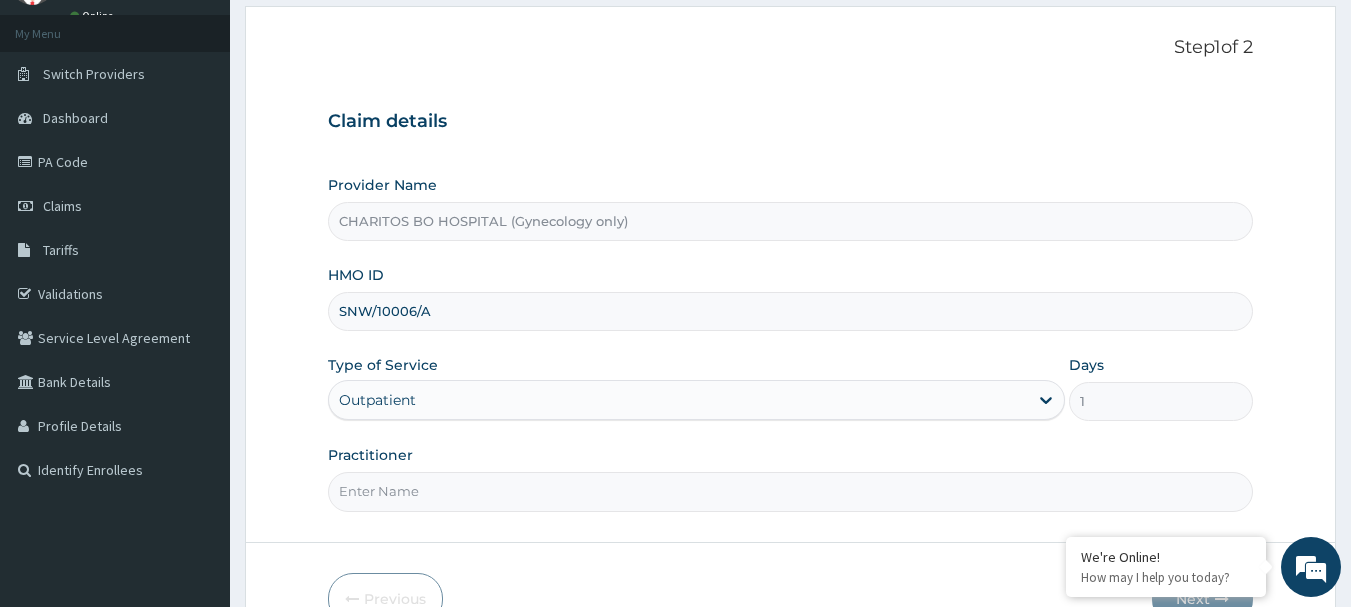 click on "Practitioner" at bounding box center (791, 491) 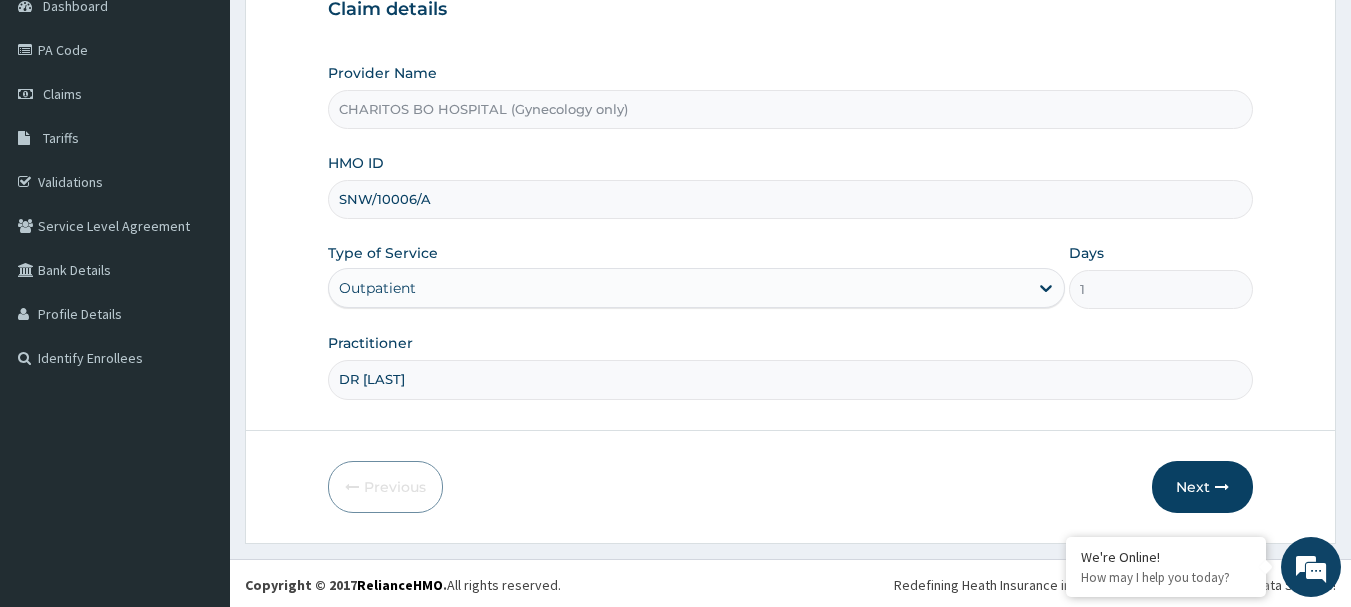 scroll, scrollTop: 215, scrollLeft: 0, axis: vertical 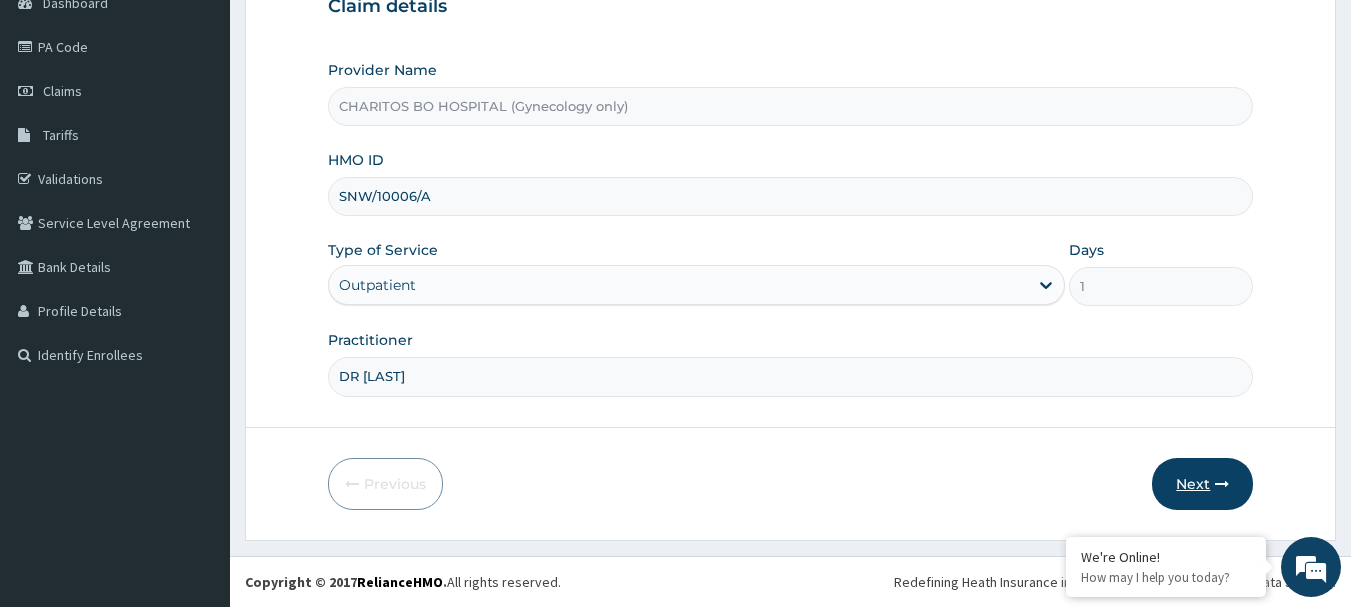 type on "DR [LAST]" 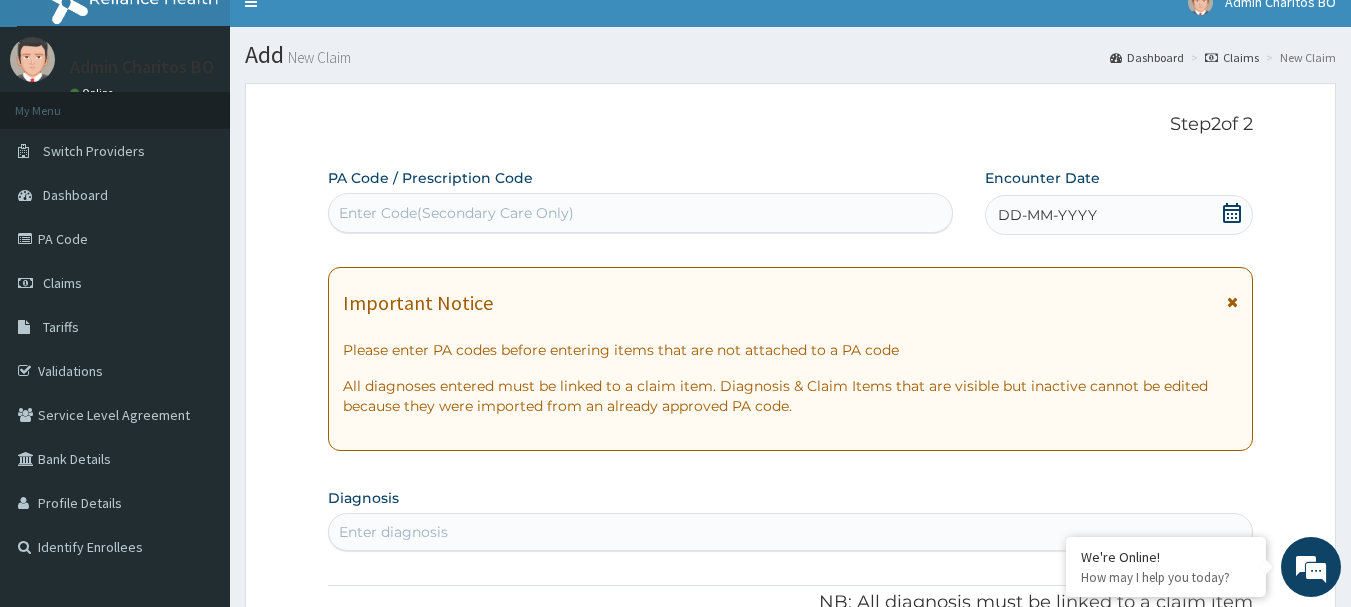 scroll, scrollTop: 15, scrollLeft: 0, axis: vertical 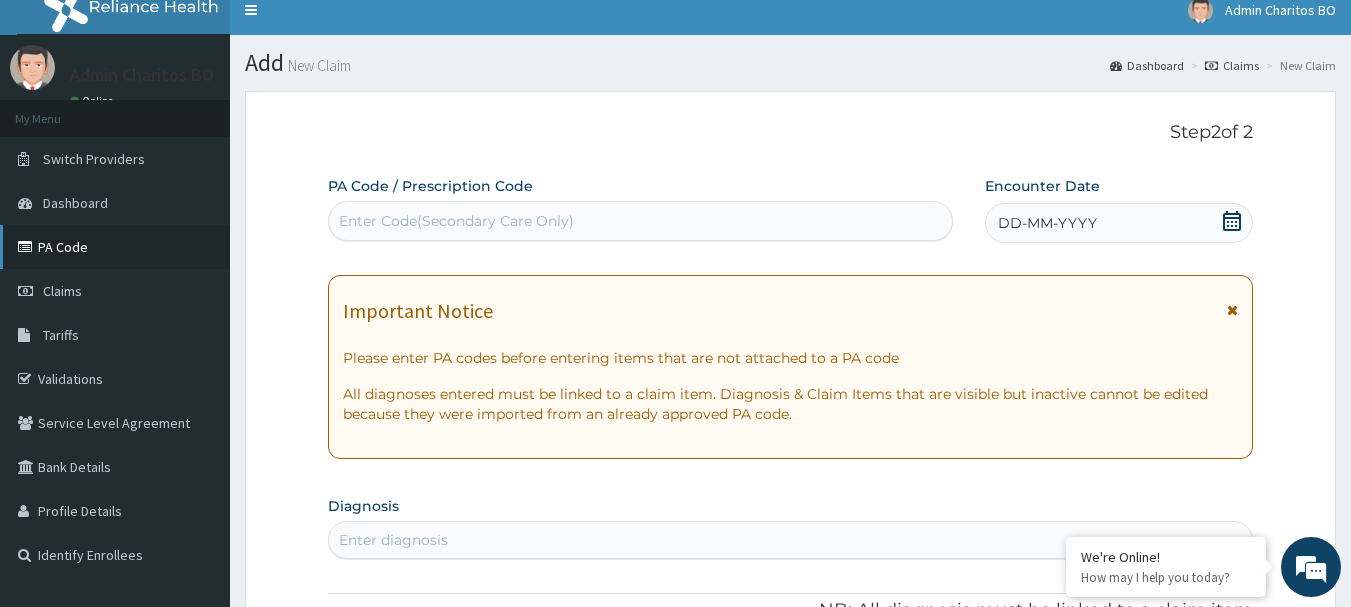 click on "PA Code" at bounding box center (115, 247) 